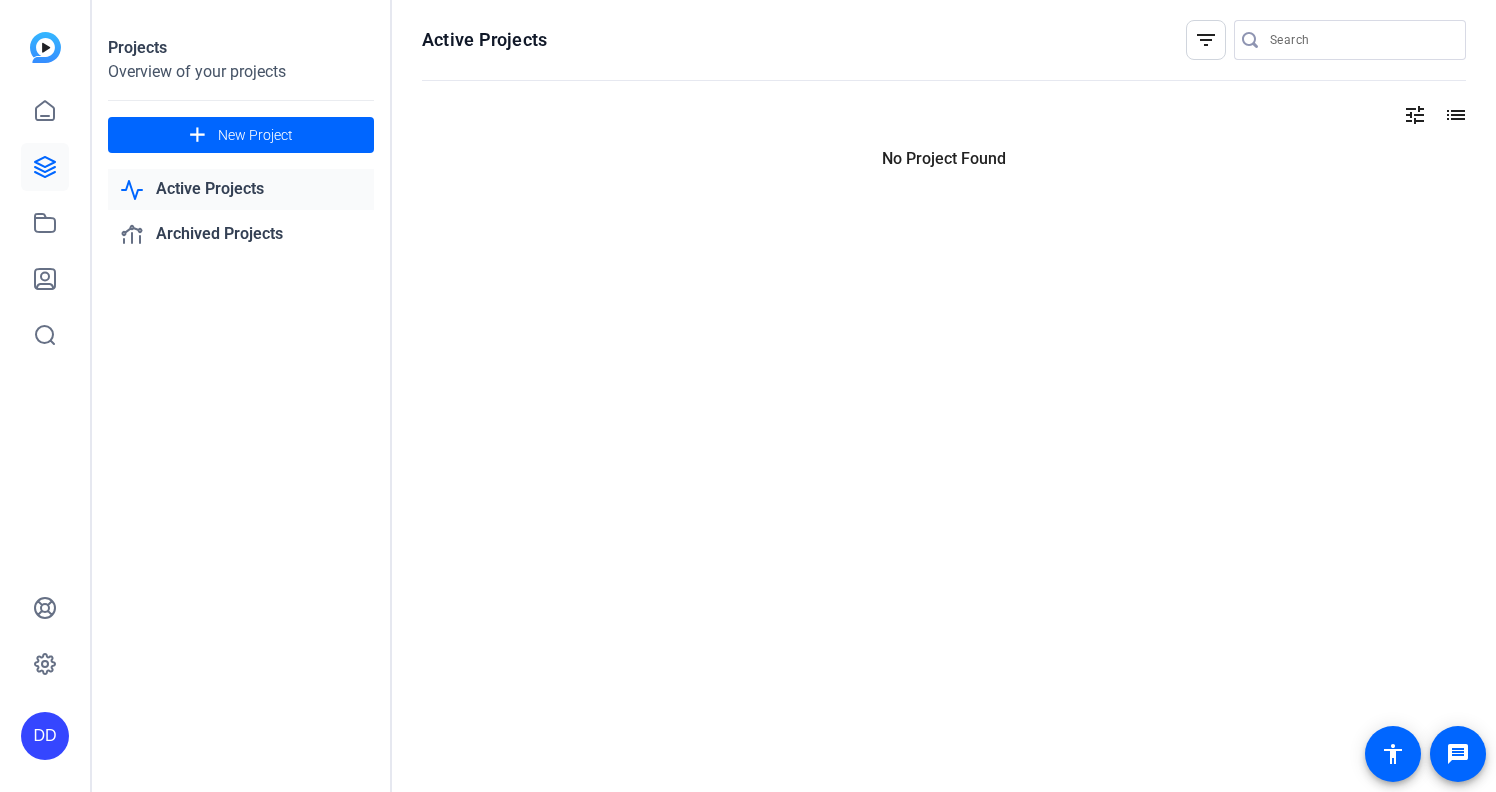 scroll, scrollTop: 0, scrollLeft: 0, axis: both 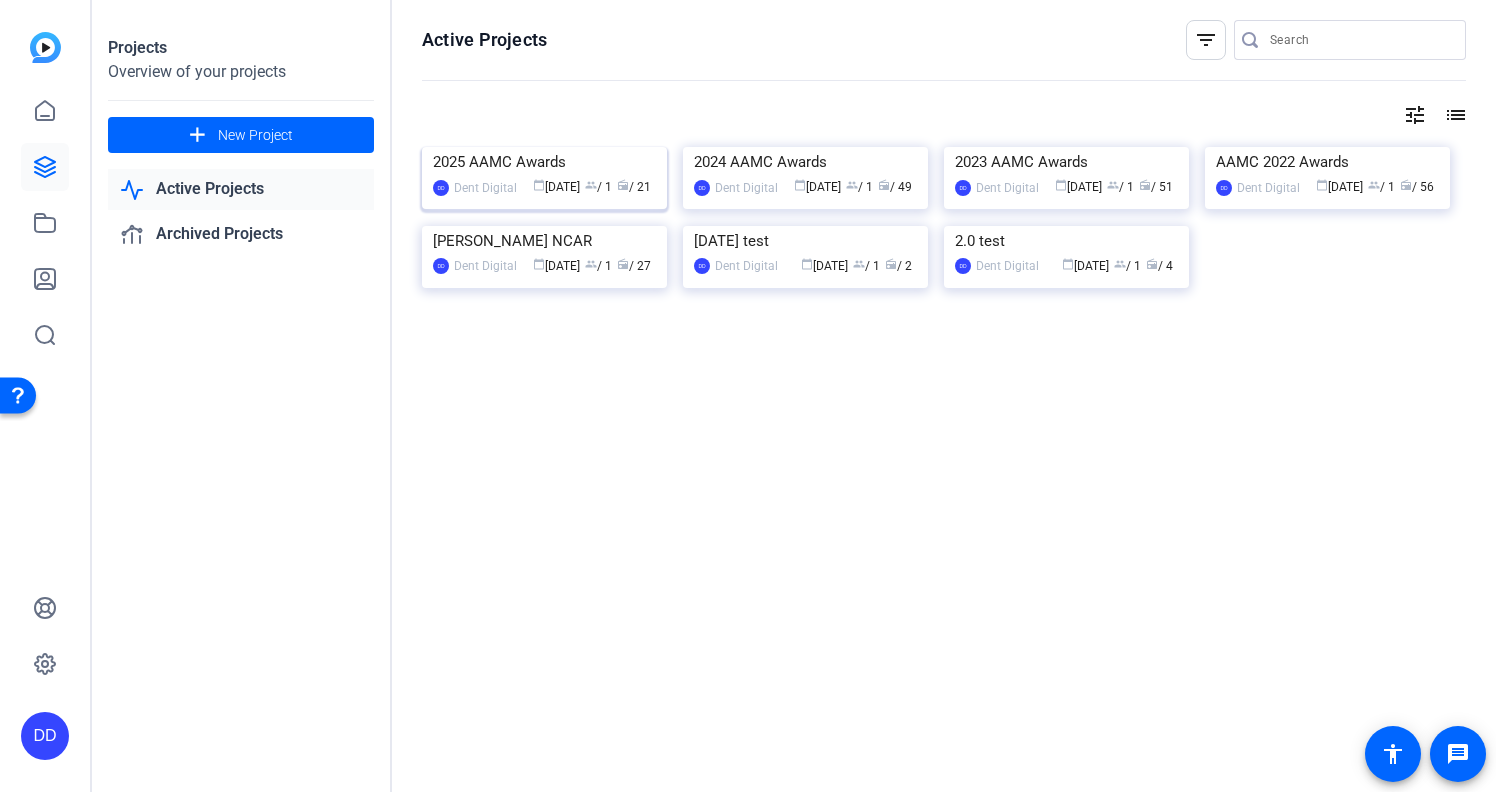 click on "2025 AAMC Awards" 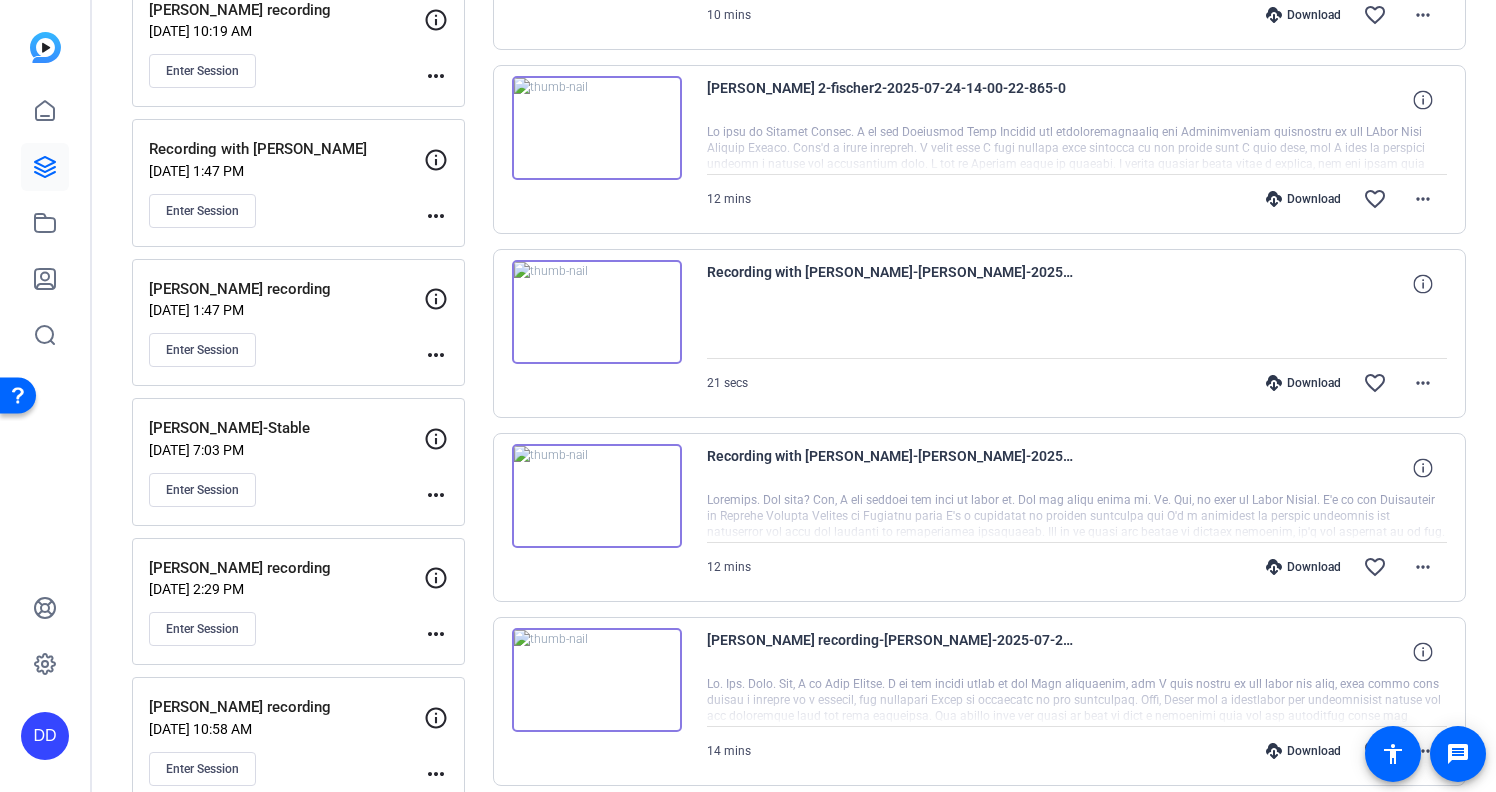 scroll, scrollTop: 1026, scrollLeft: 0, axis: vertical 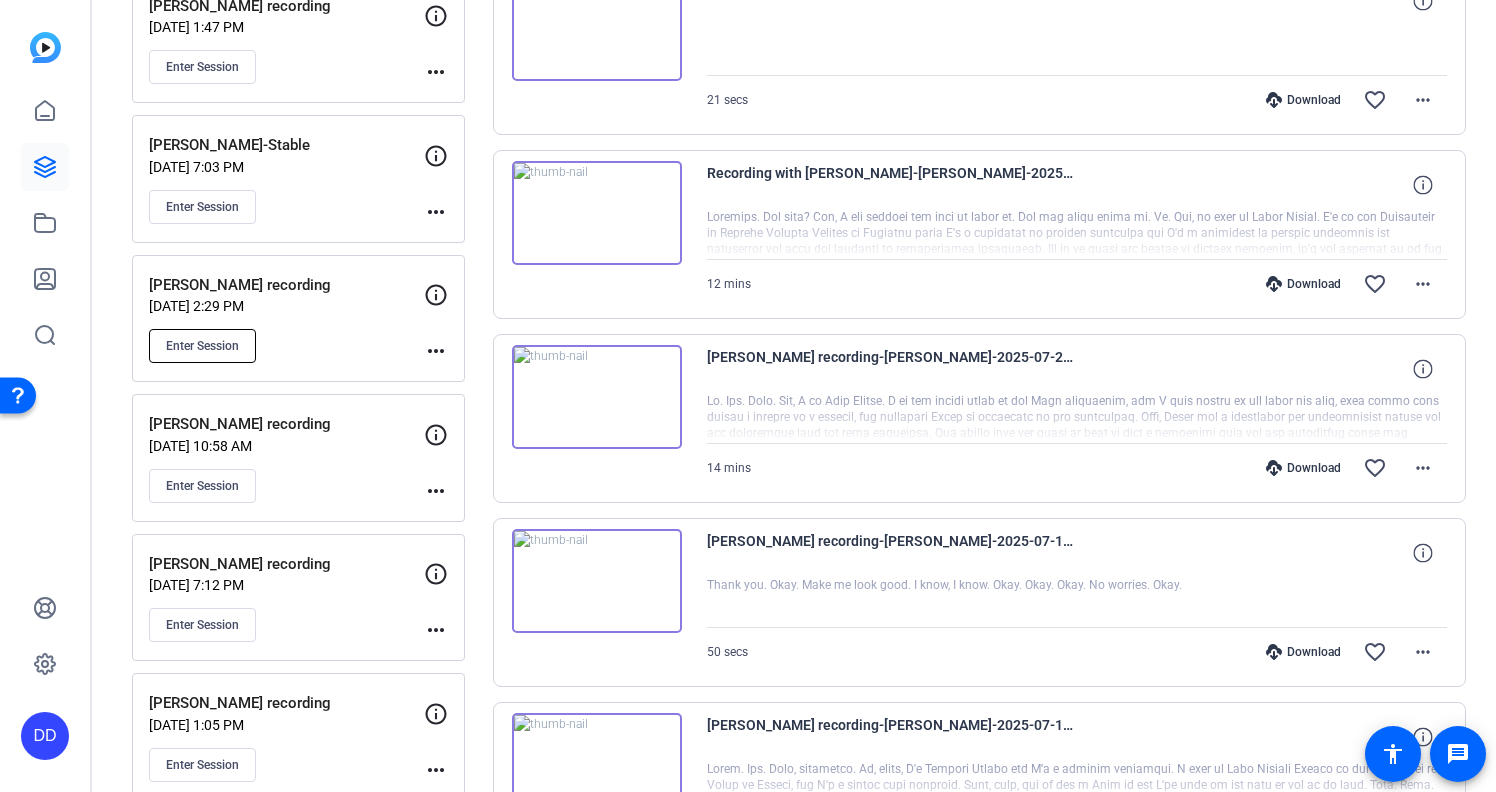 click on "Enter Session" 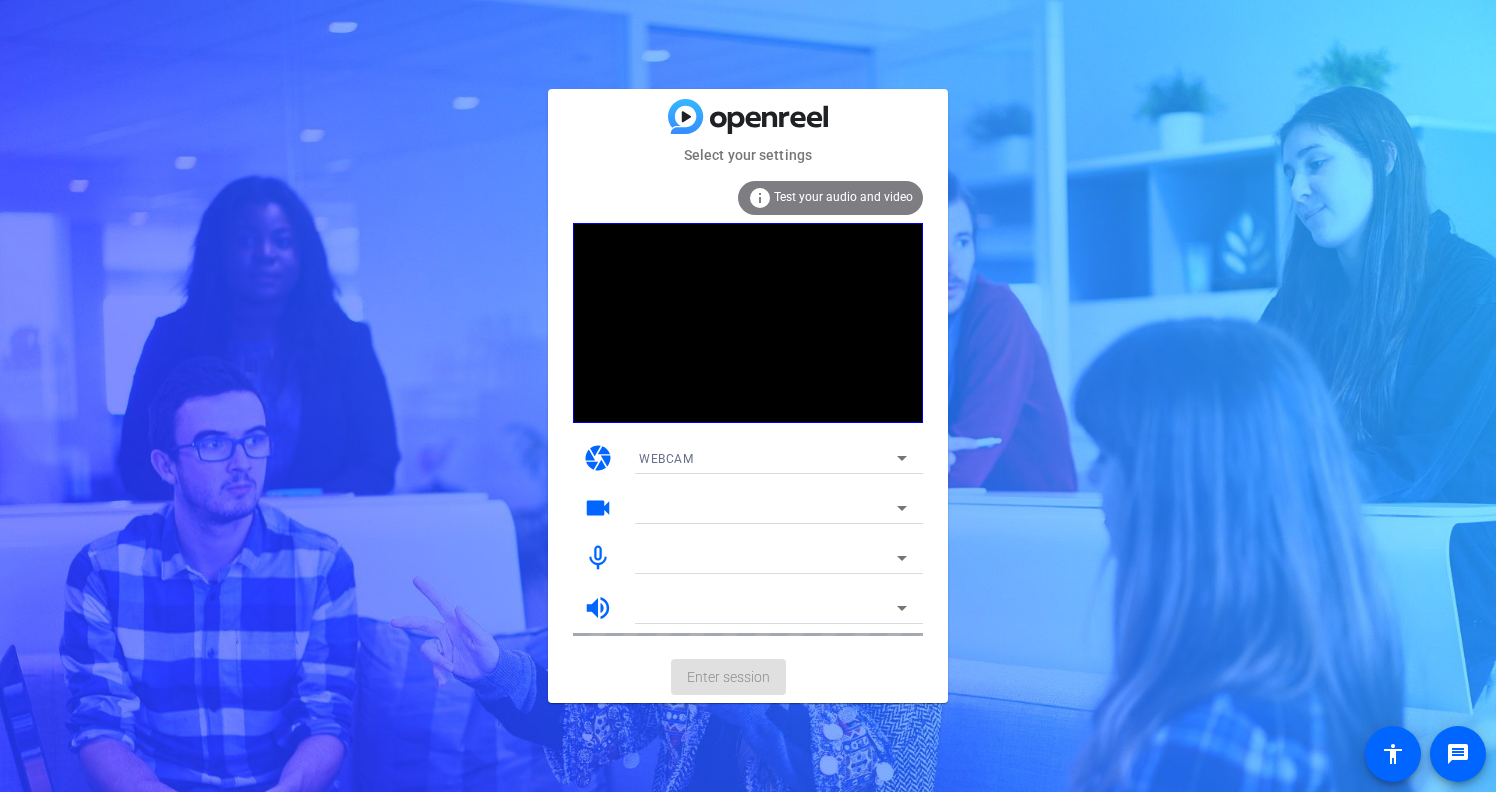 scroll, scrollTop: 0, scrollLeft: 0, axis: both 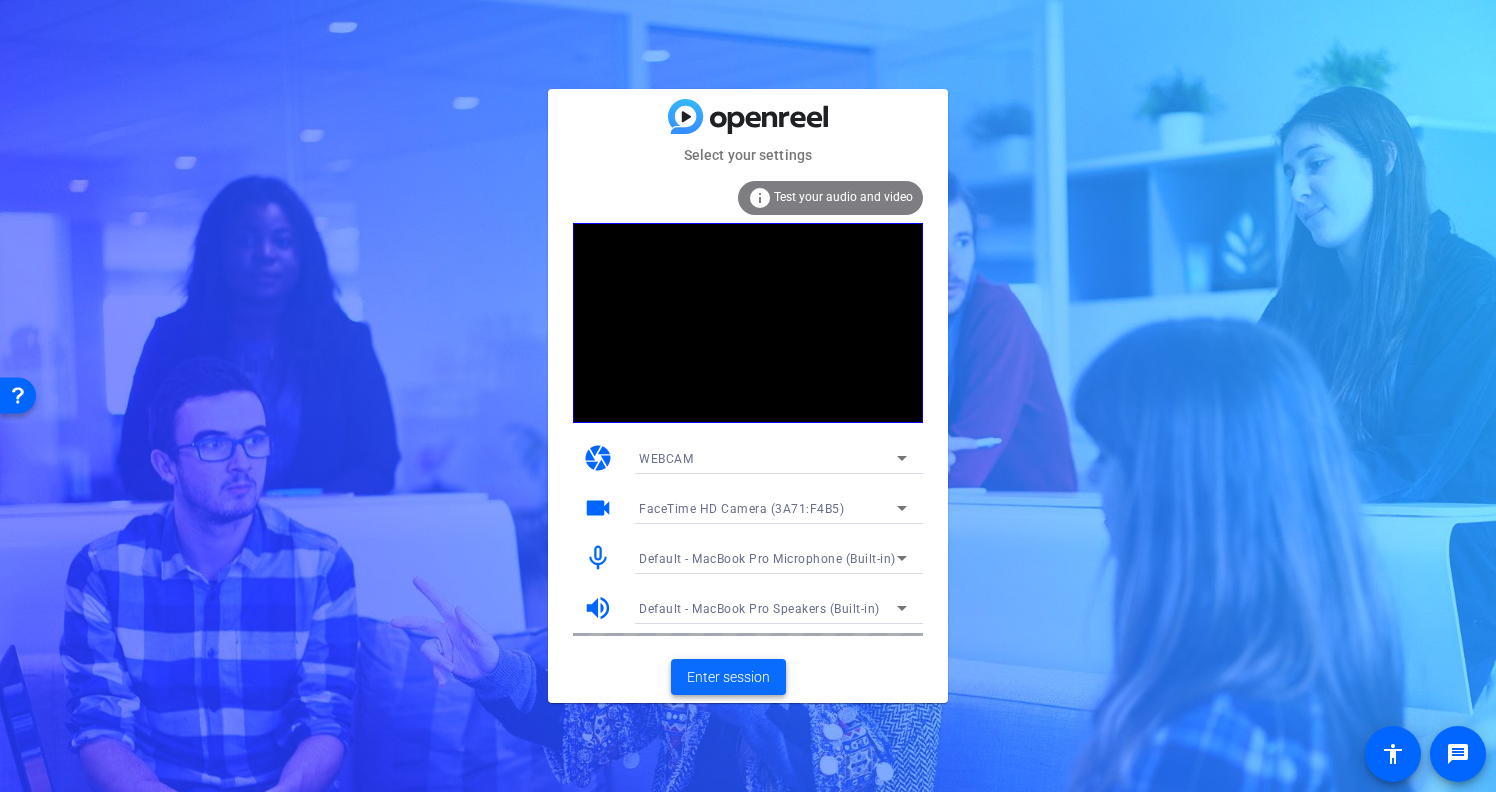 click on "Enter session" 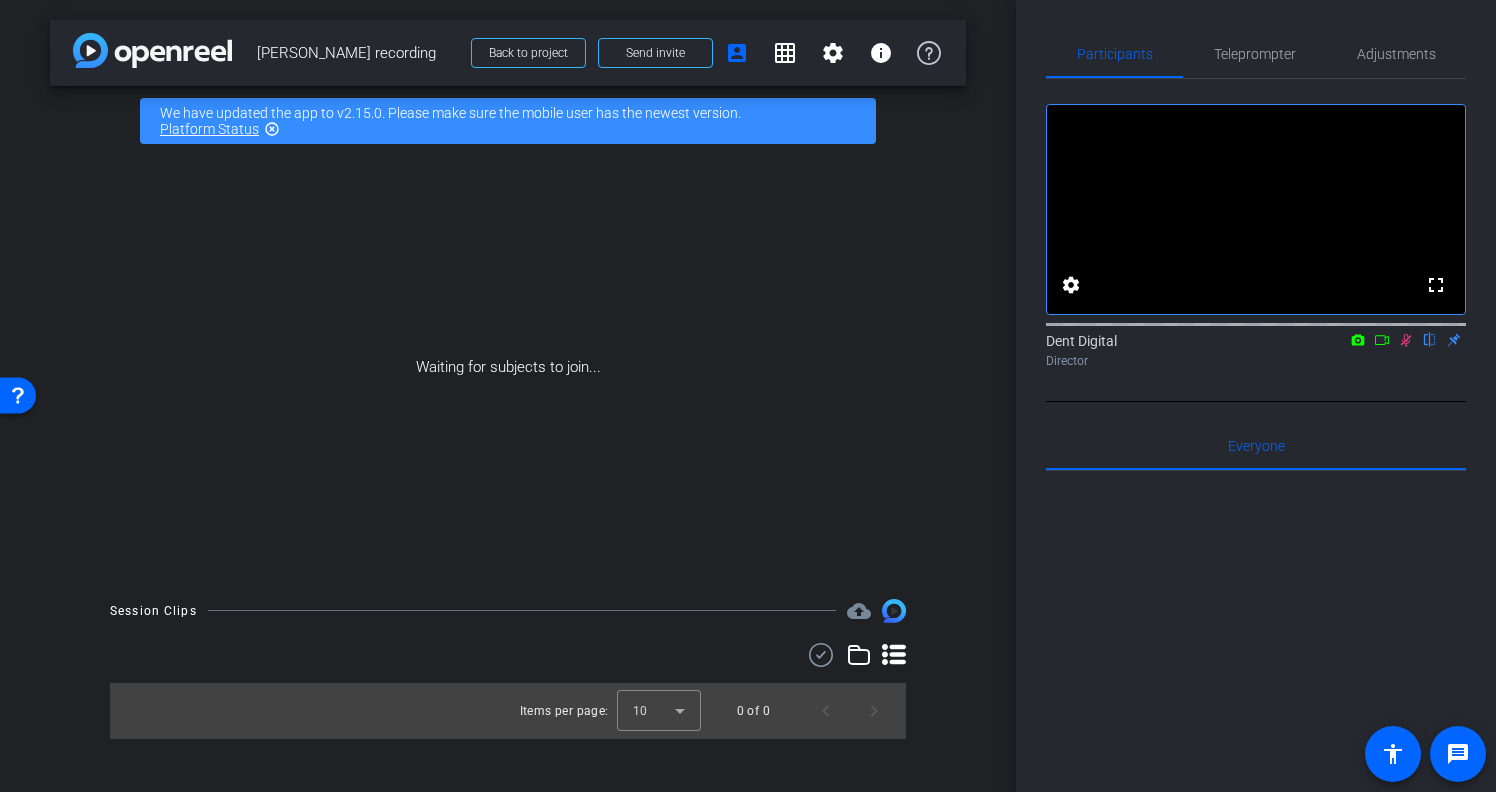 click 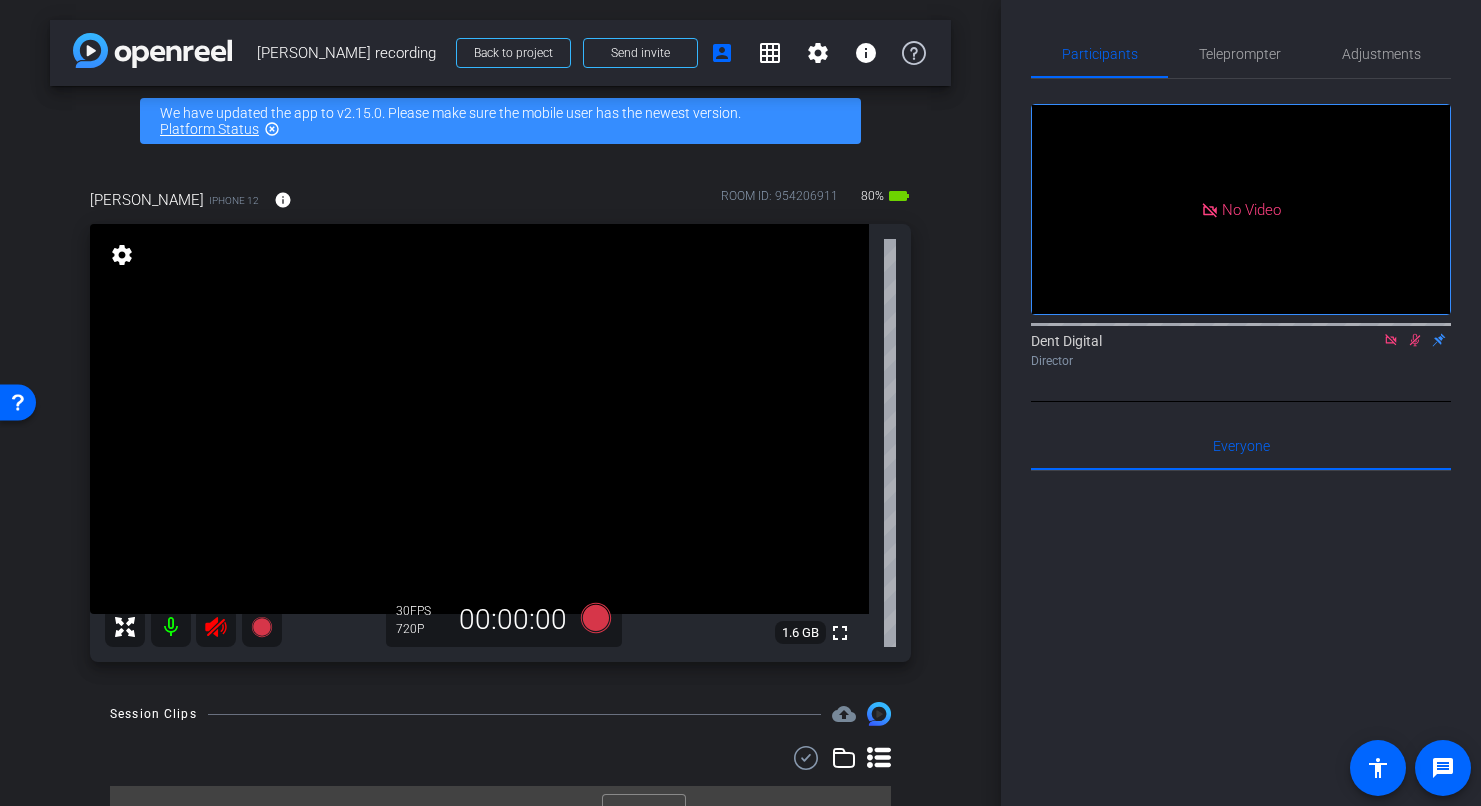 click 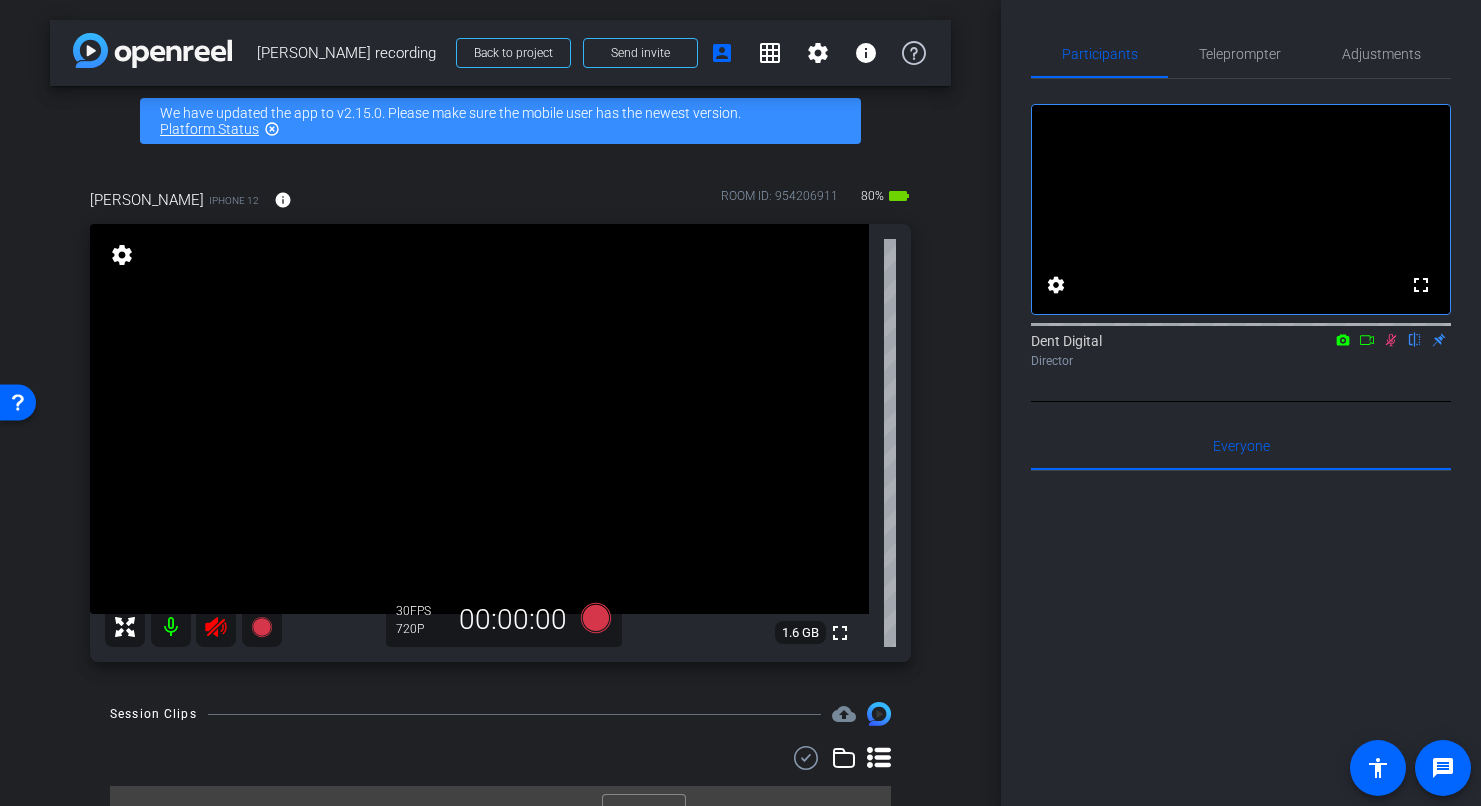 click 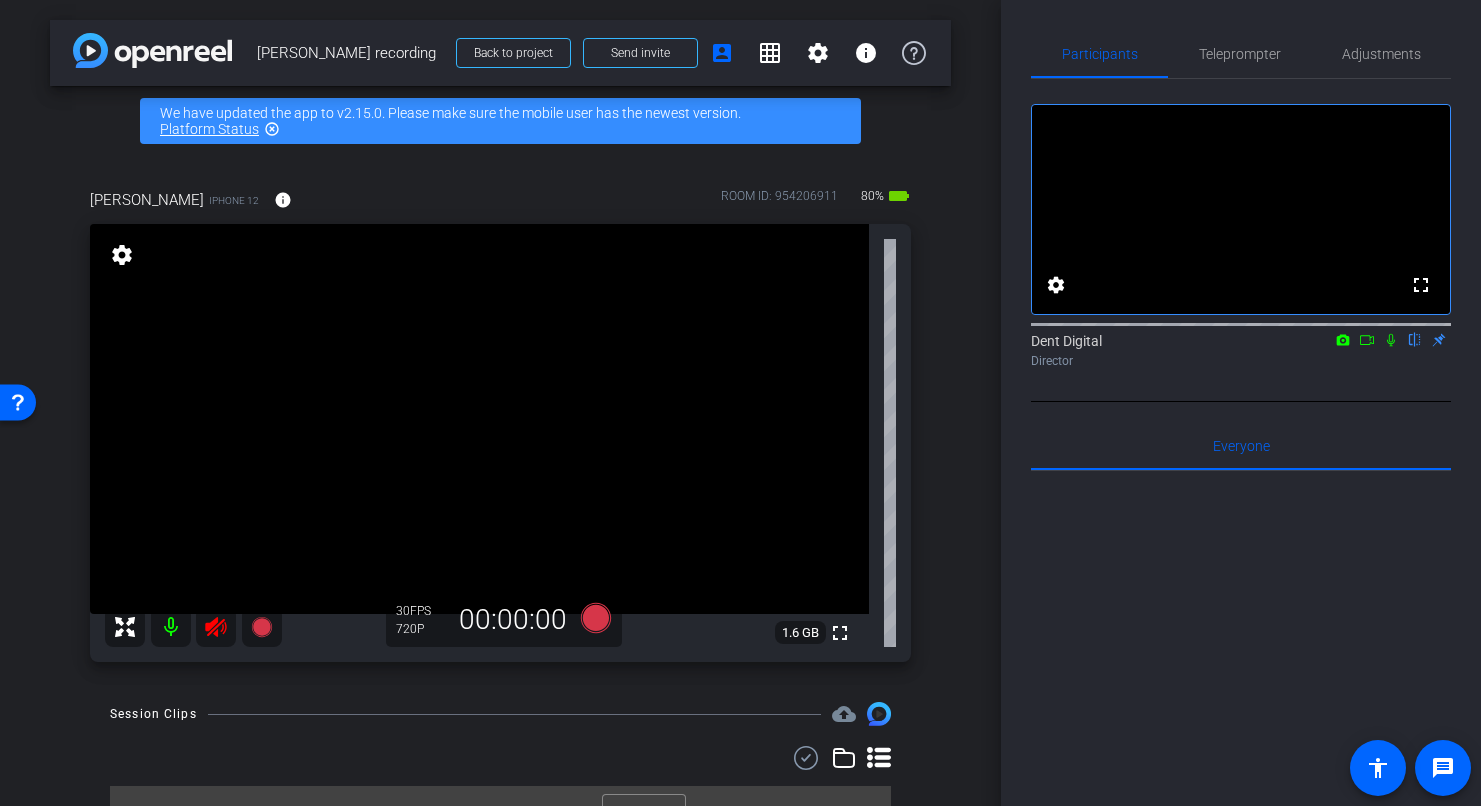 click 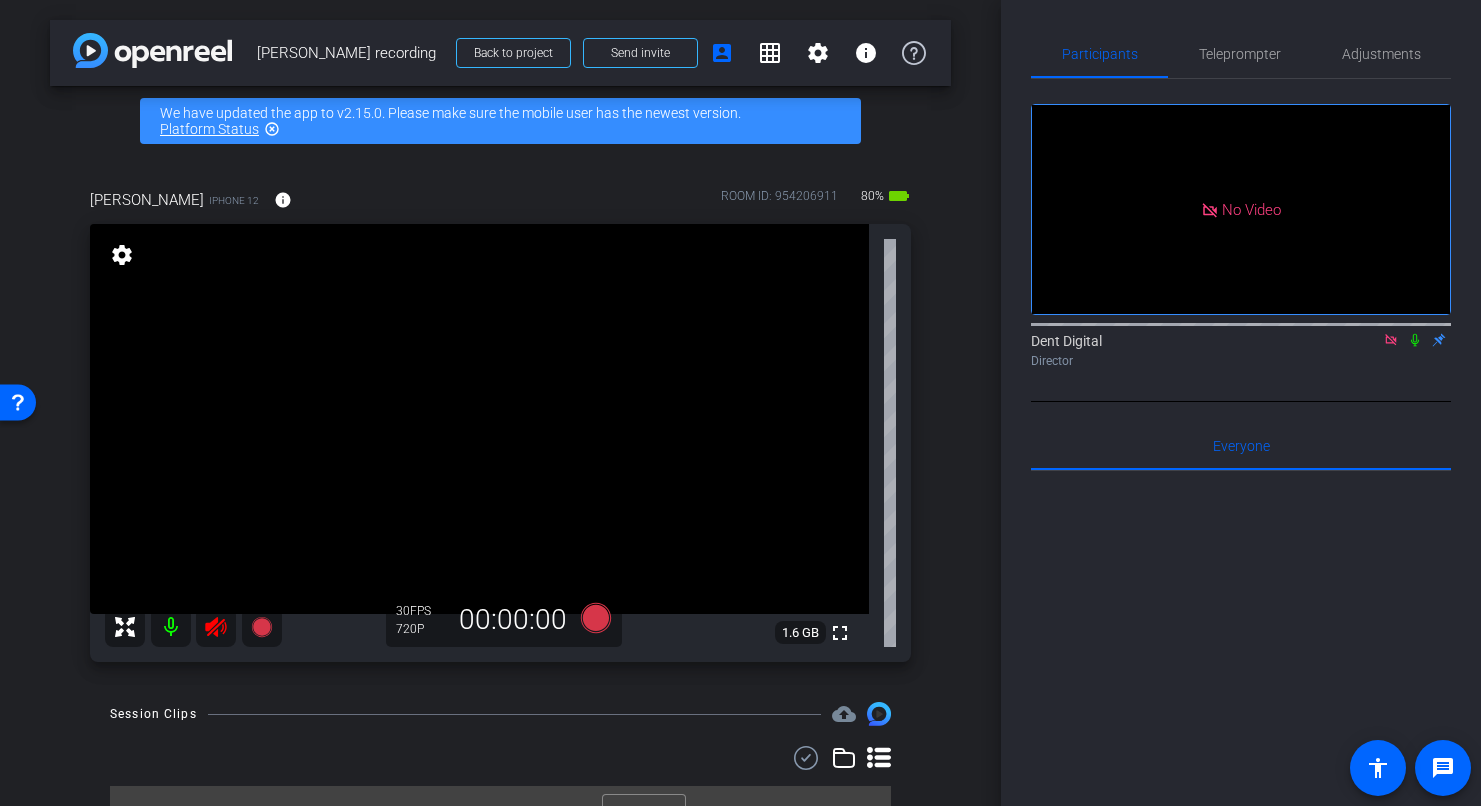 click 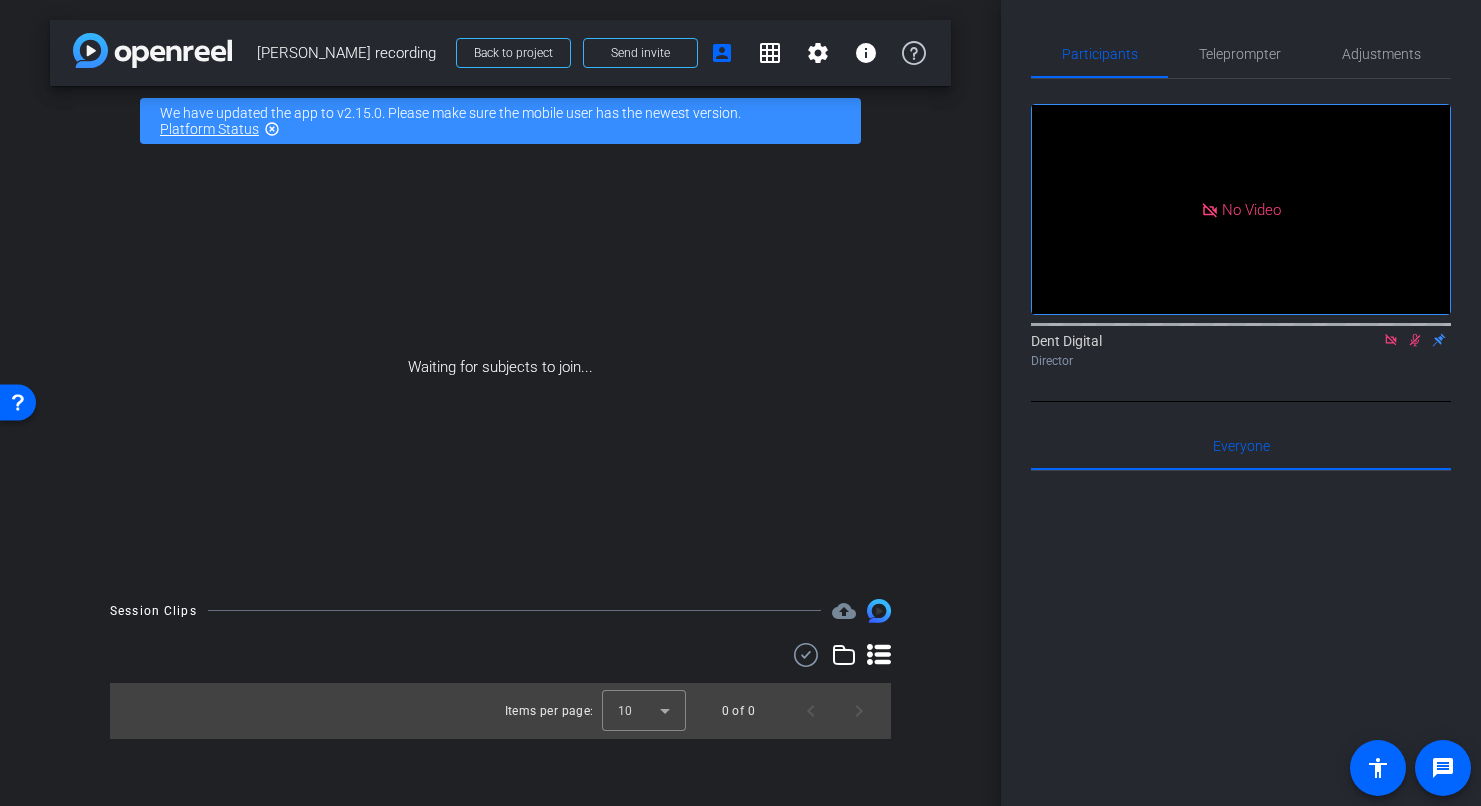 click 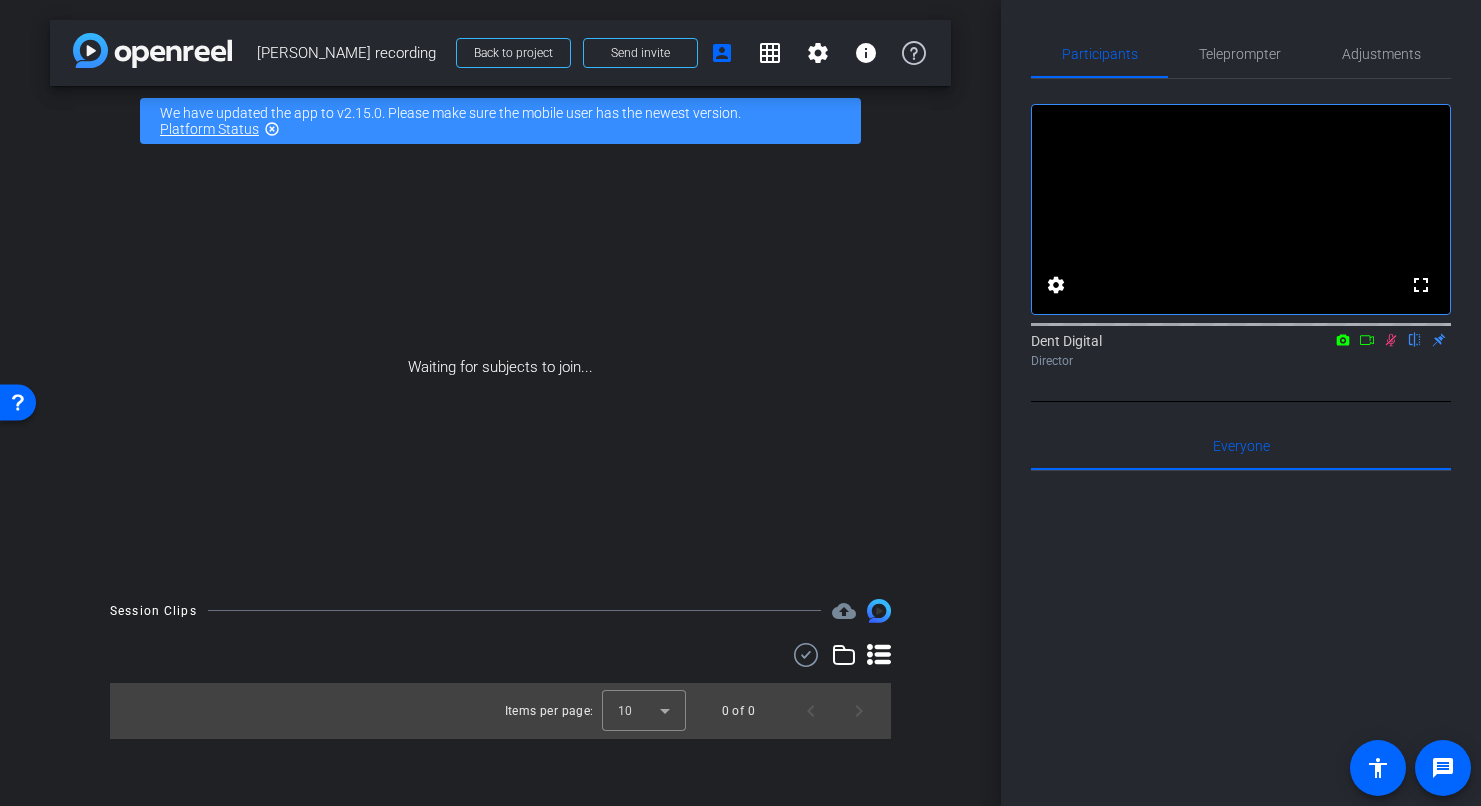 click 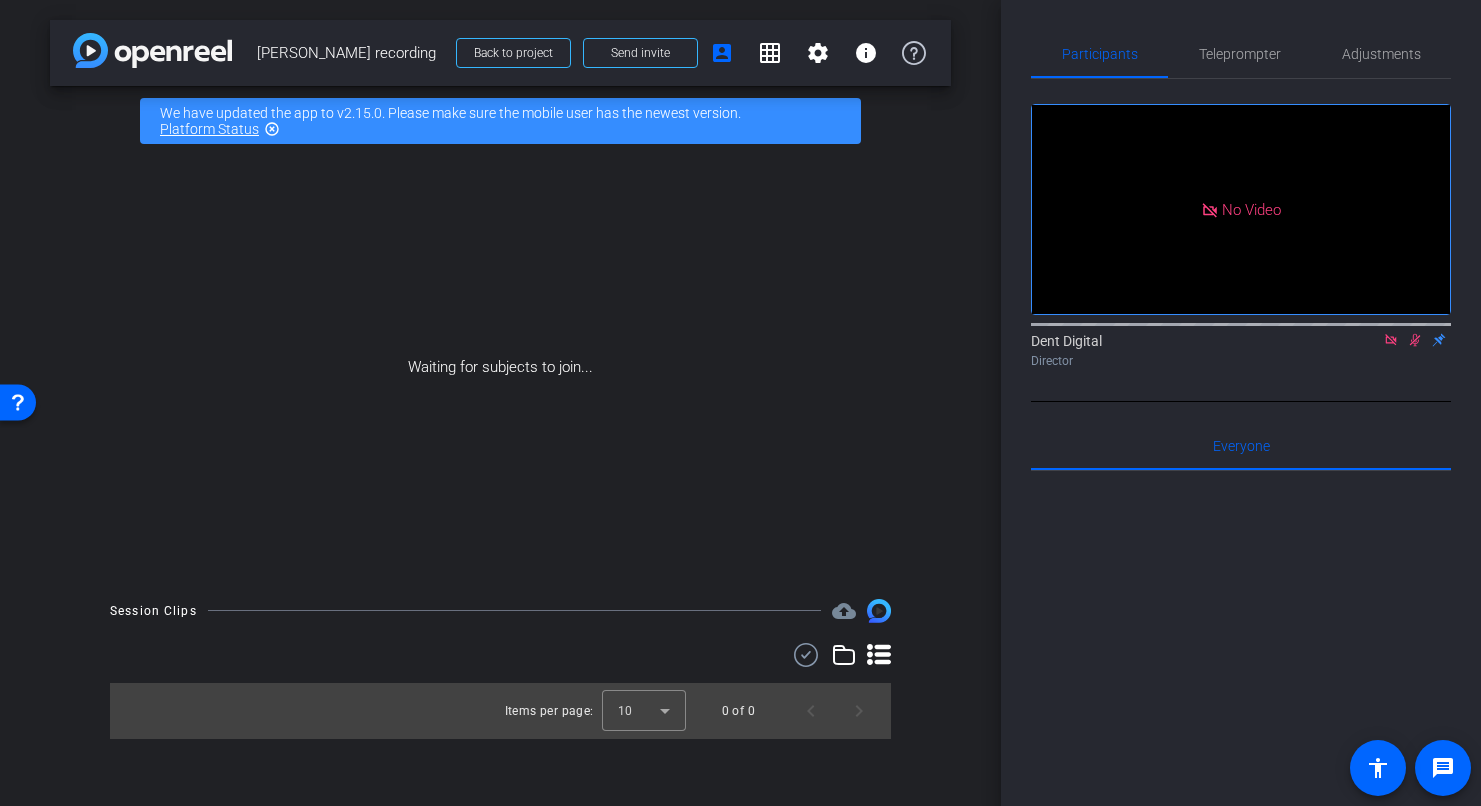 click on "Waiting for subjects to join..." at bounding box center [500, 367] 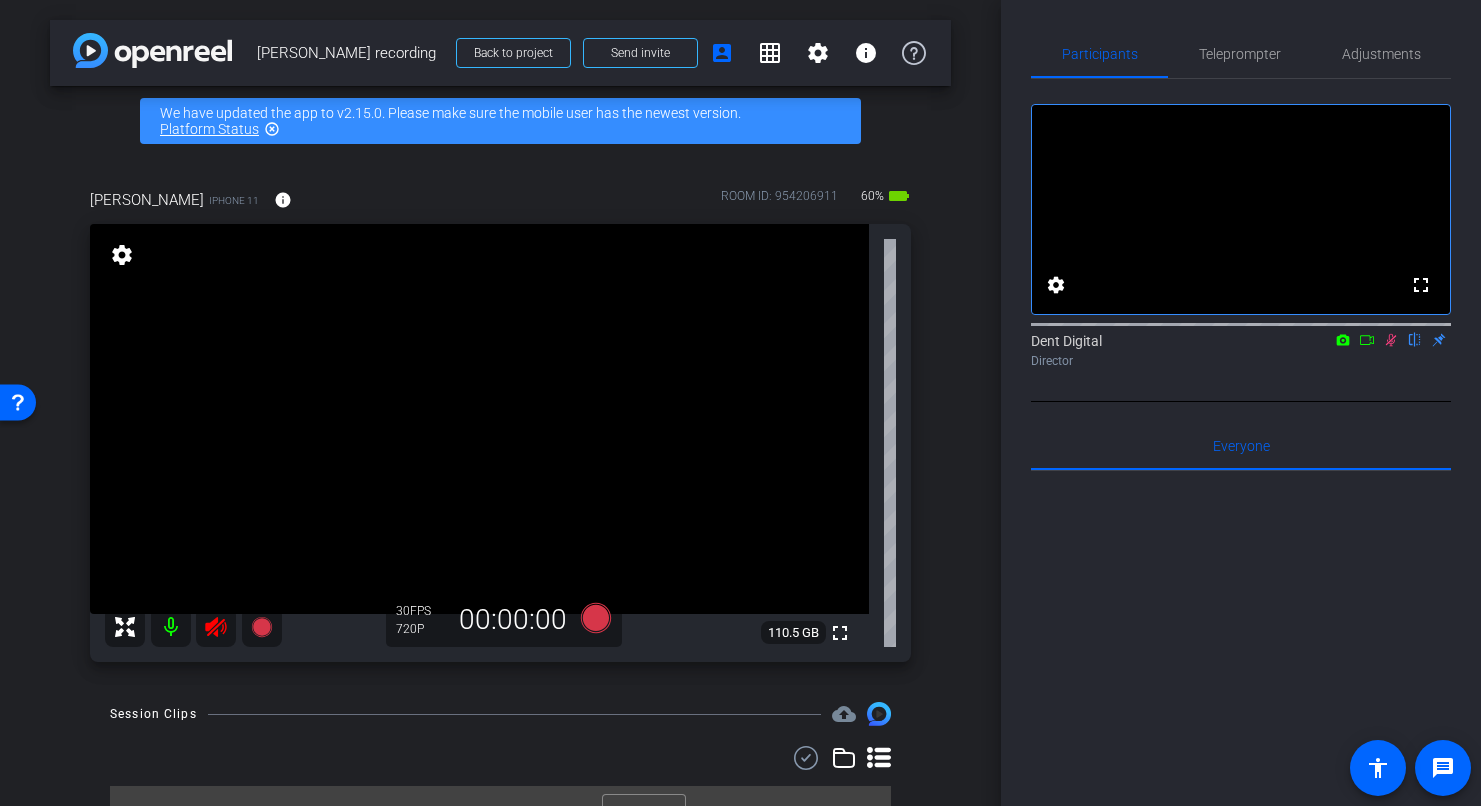 click 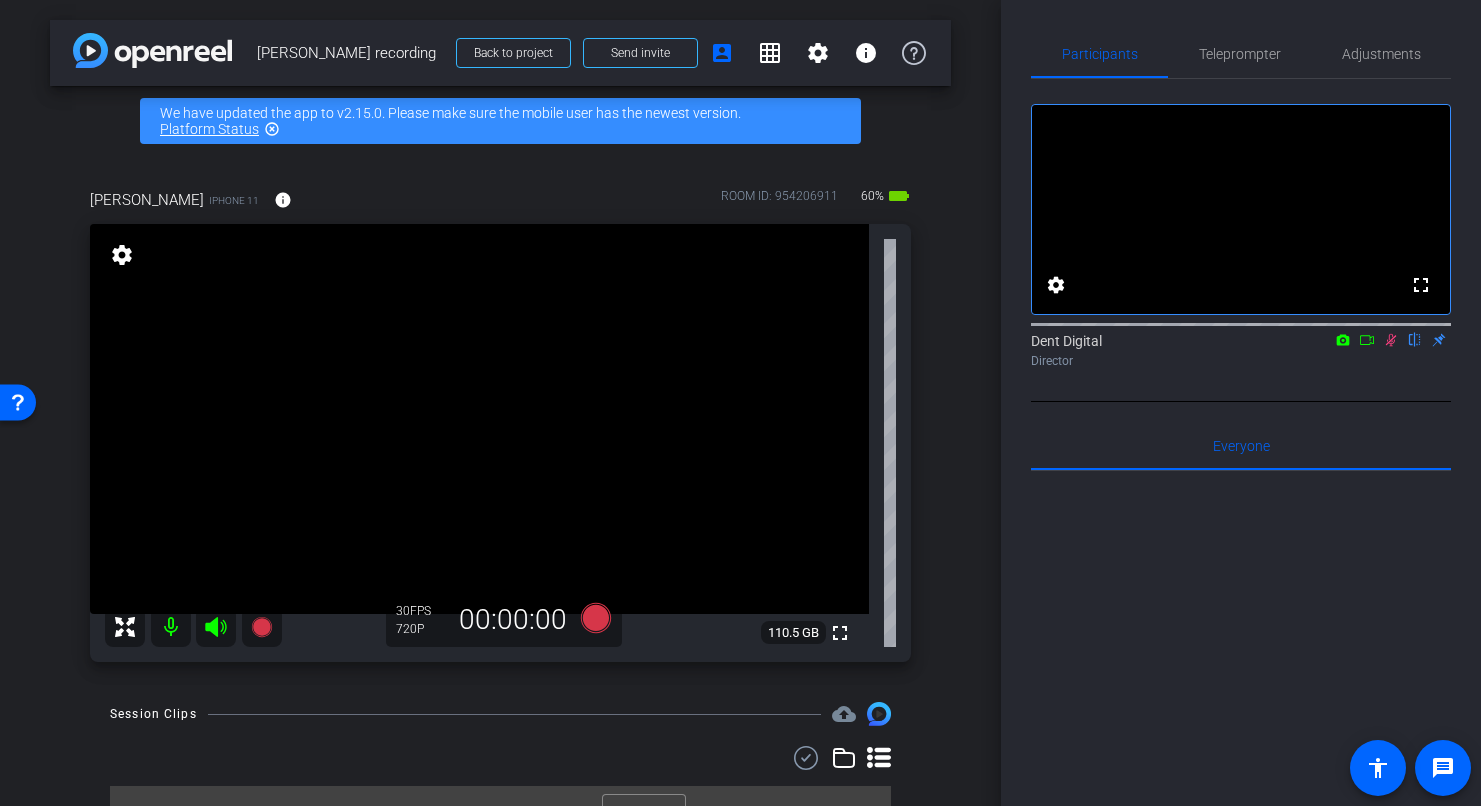 click 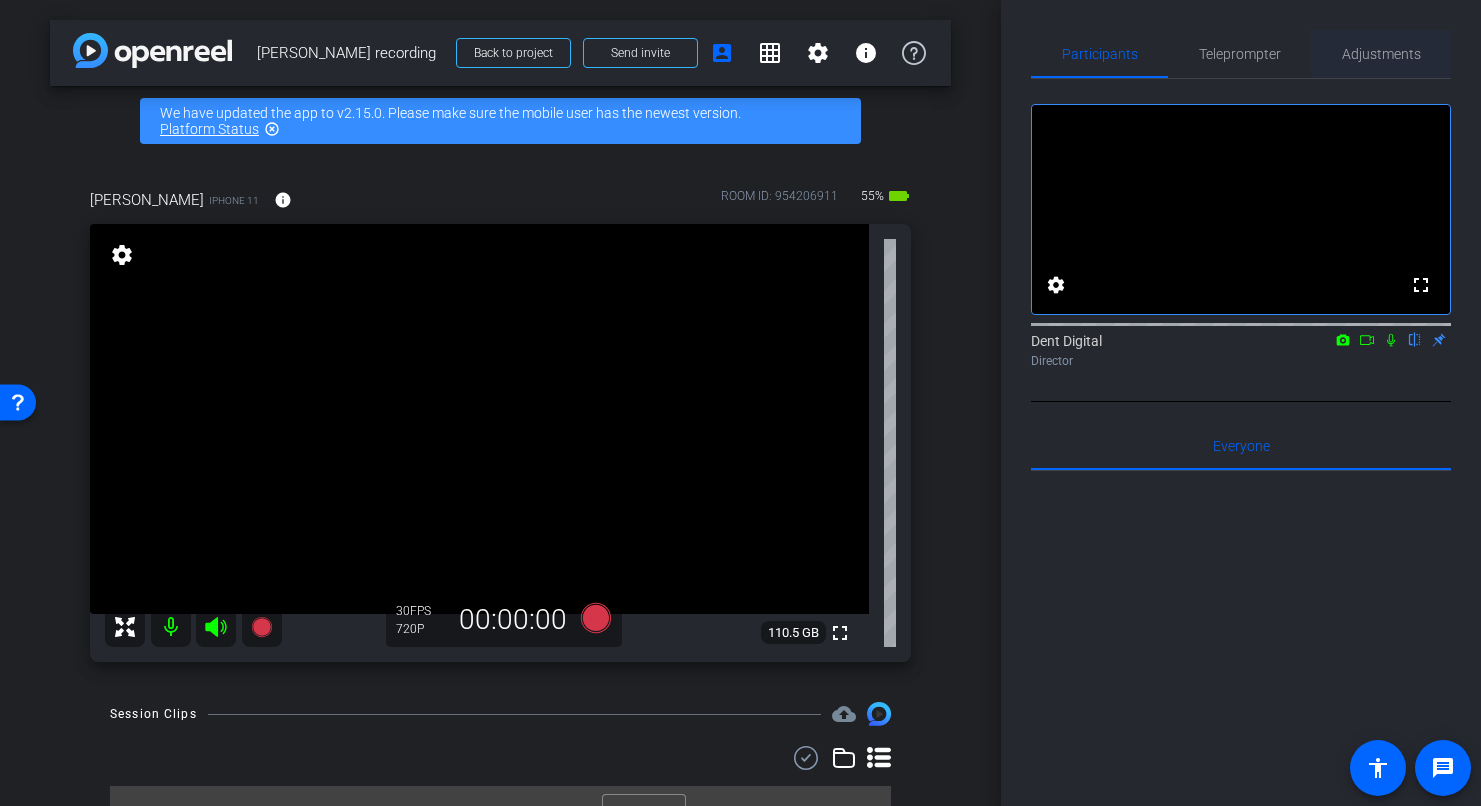 click on "Adjustments" at bounding box center (1381, 54) 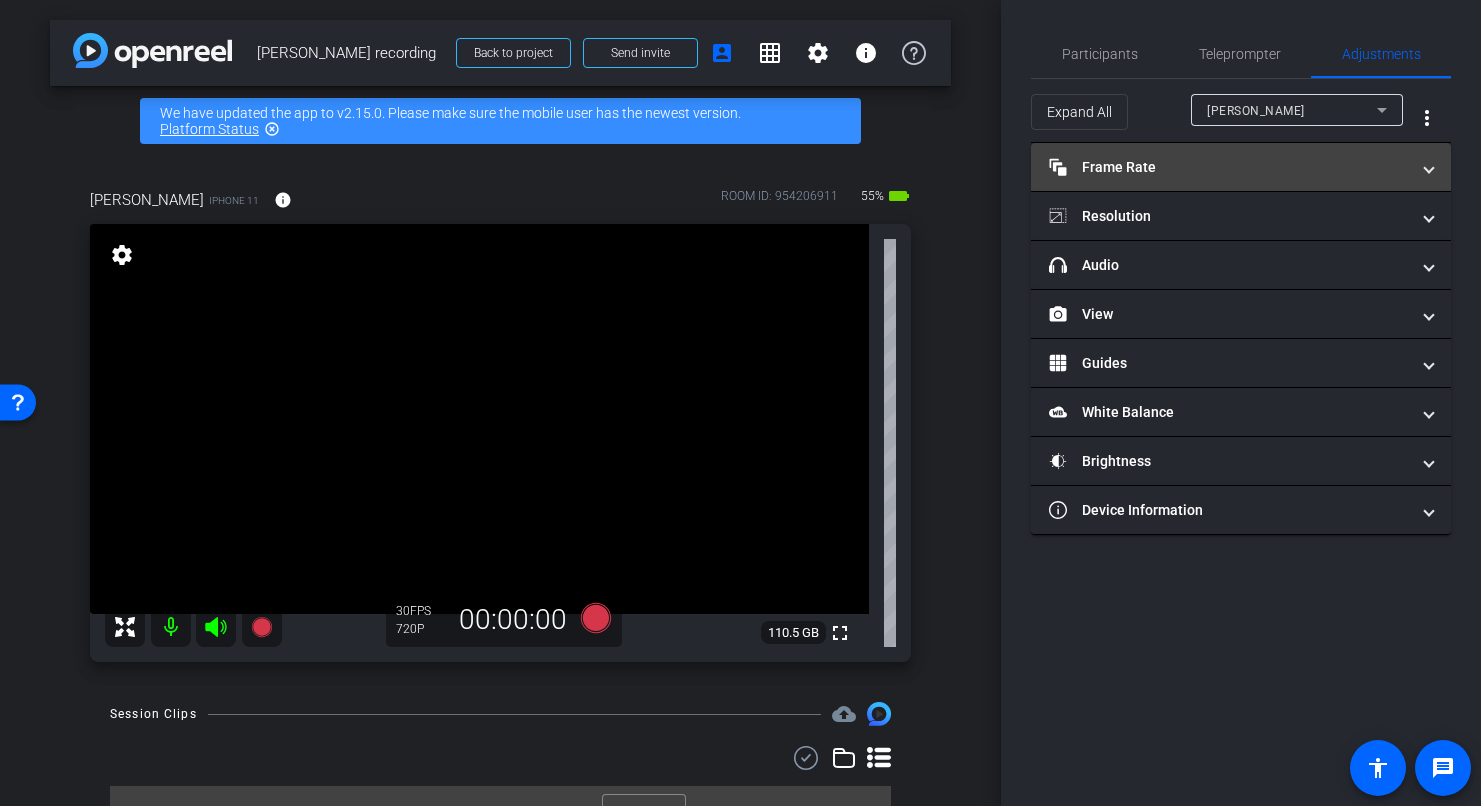 click on "Frame Rate
Frame Rate" at bounding box center (1229, 167) 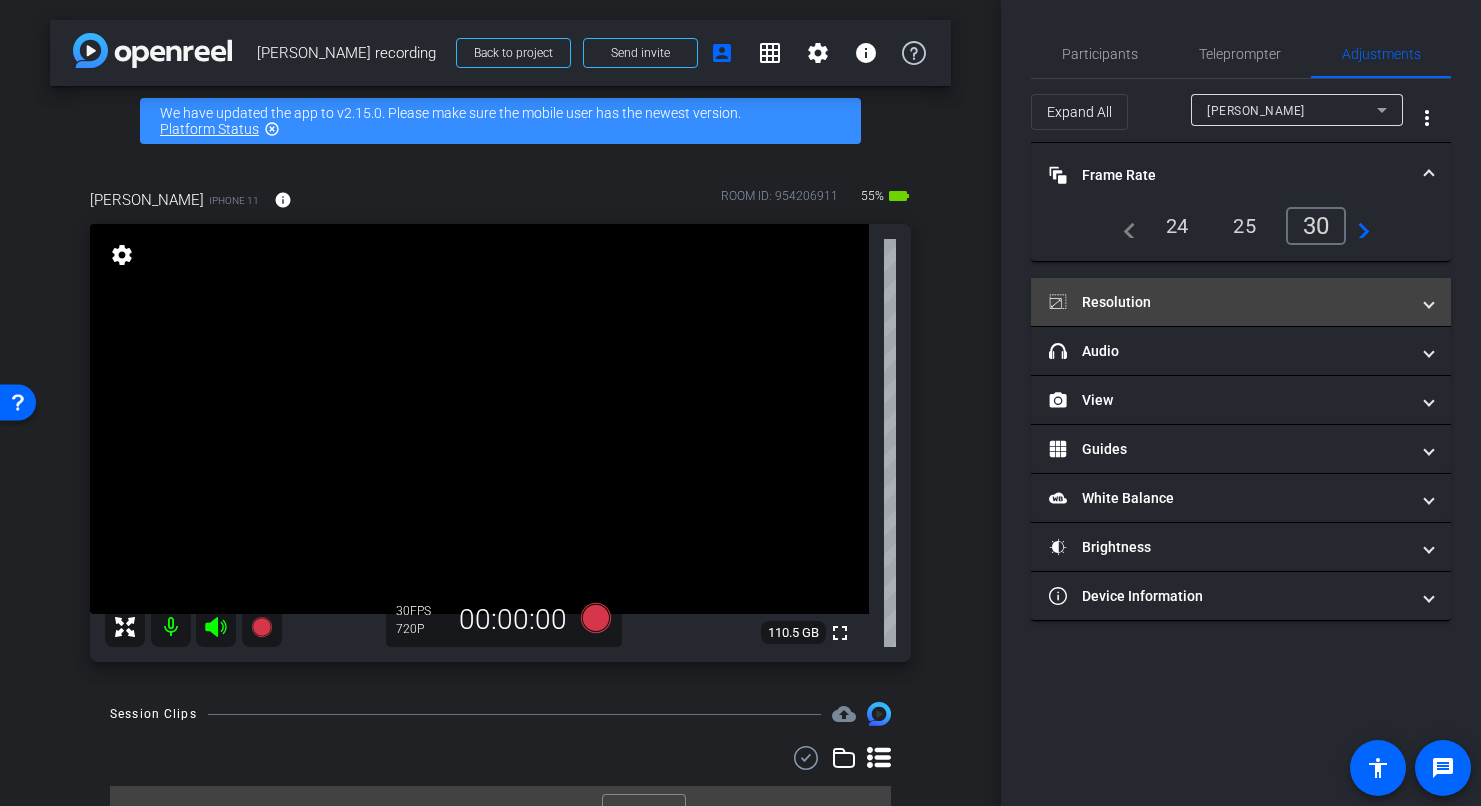 click on "Resolution" at bounding box center [1241, 302] 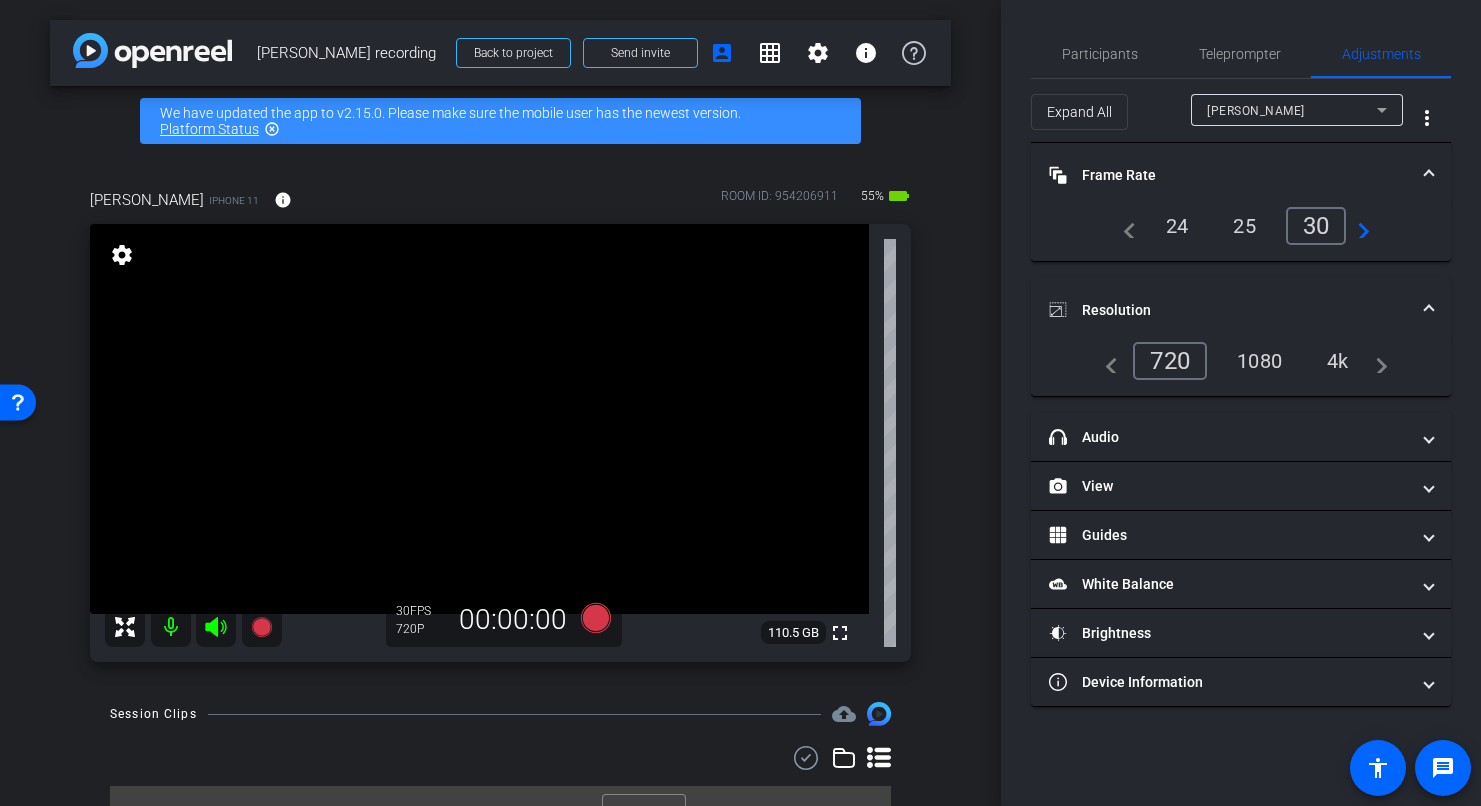 click on "4k" at bounding box center (1338, 361) 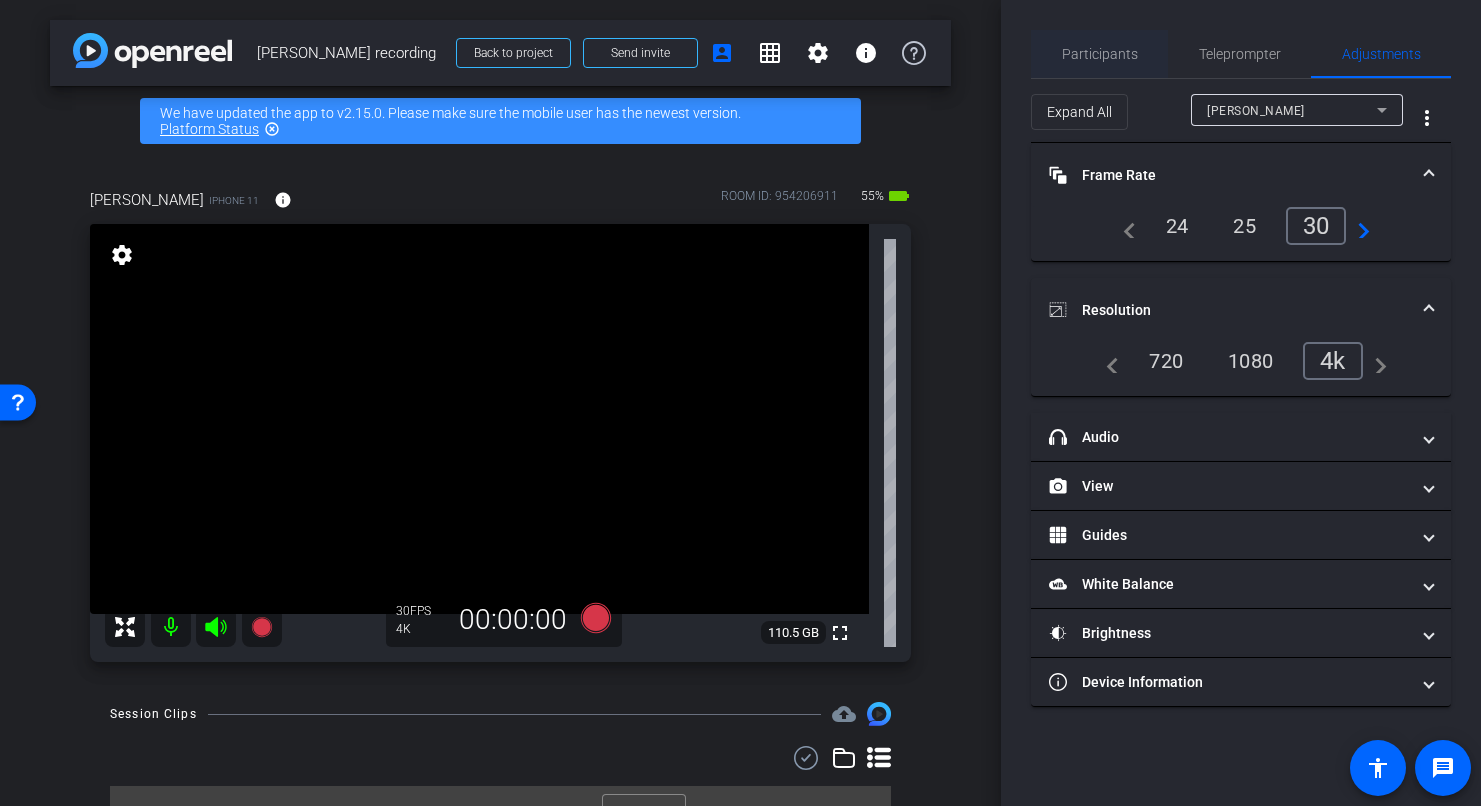 click on "Participants" at bounding box center (1100, 54) 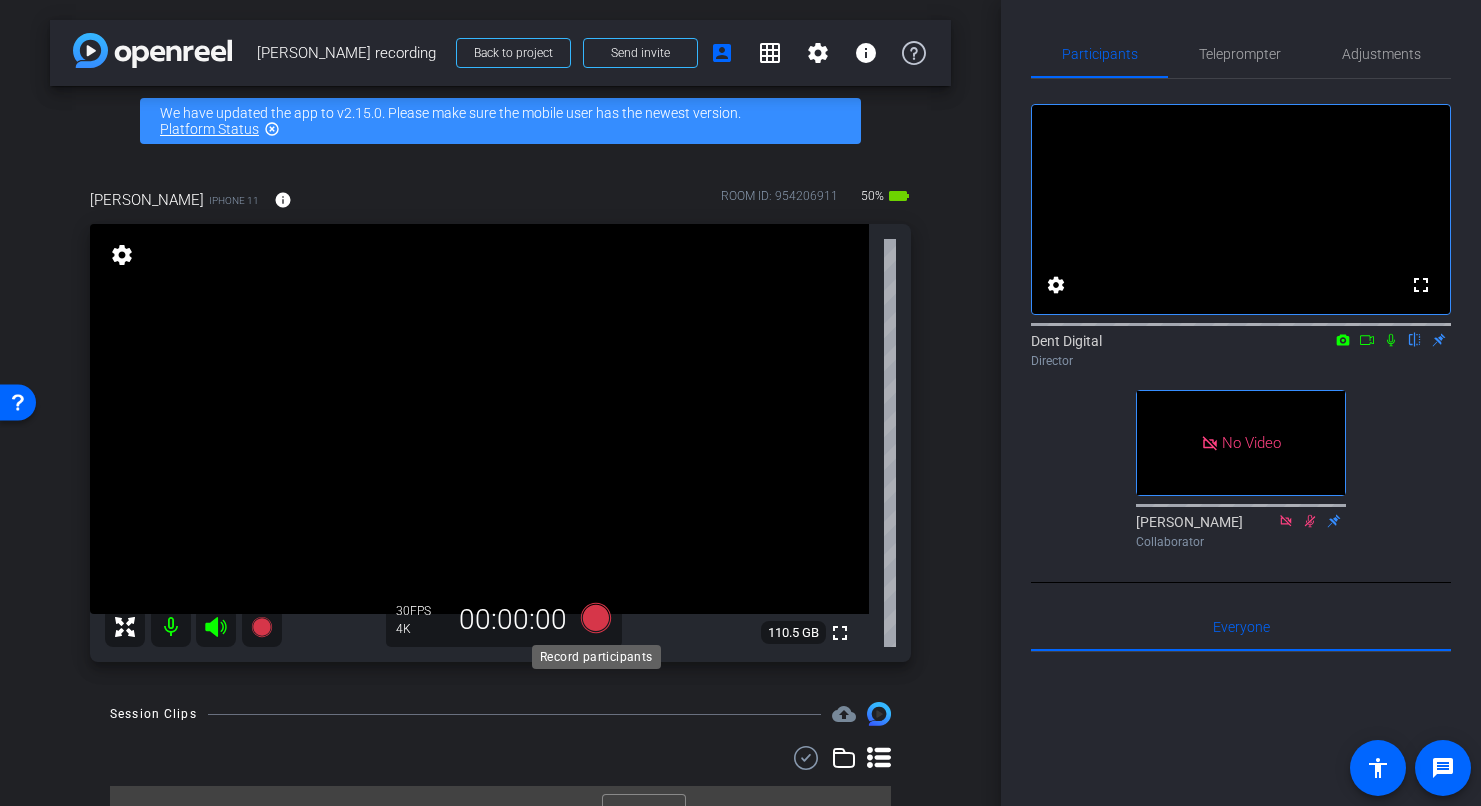 click 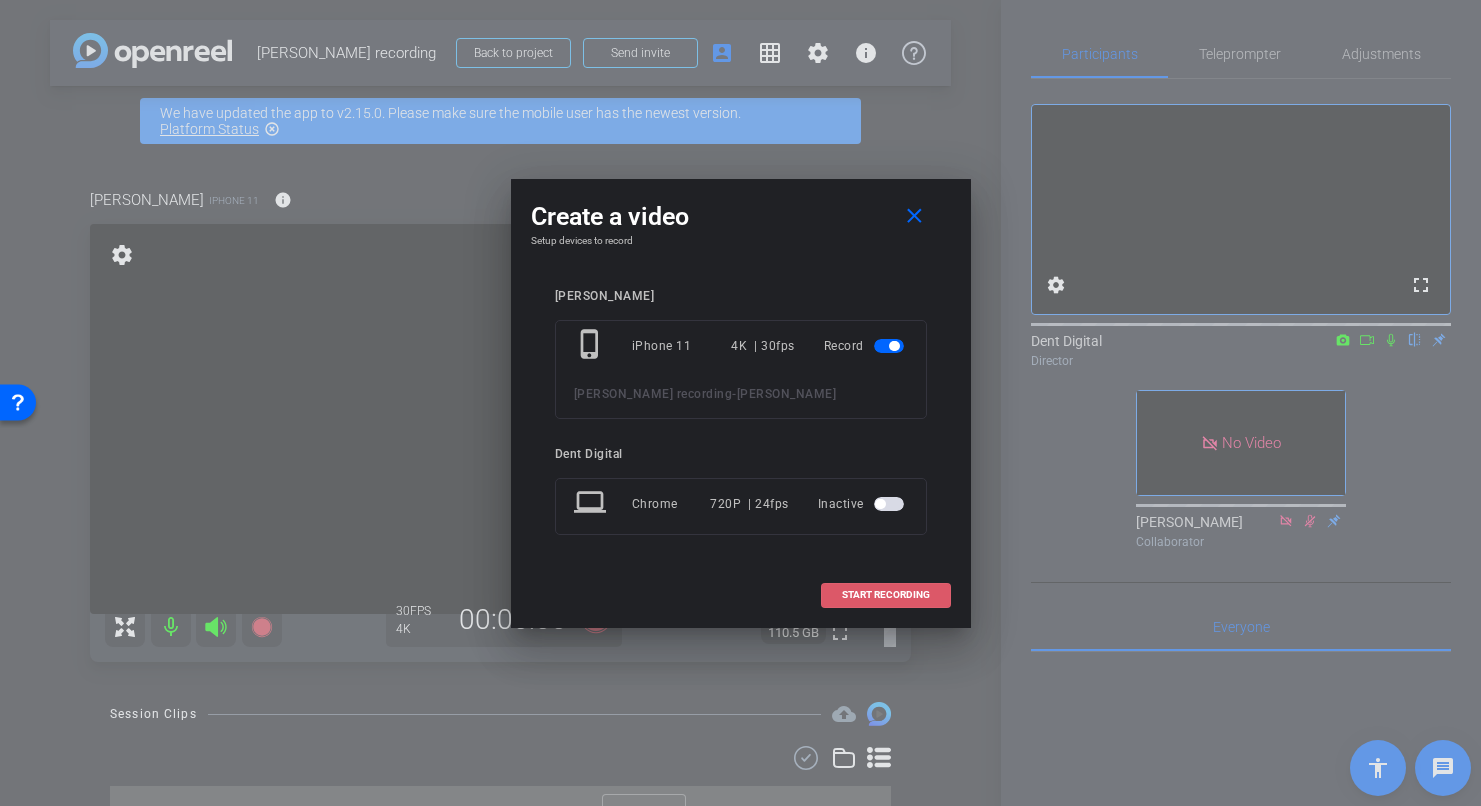 click on "START RECORDING" at bounding box center [886, 595] 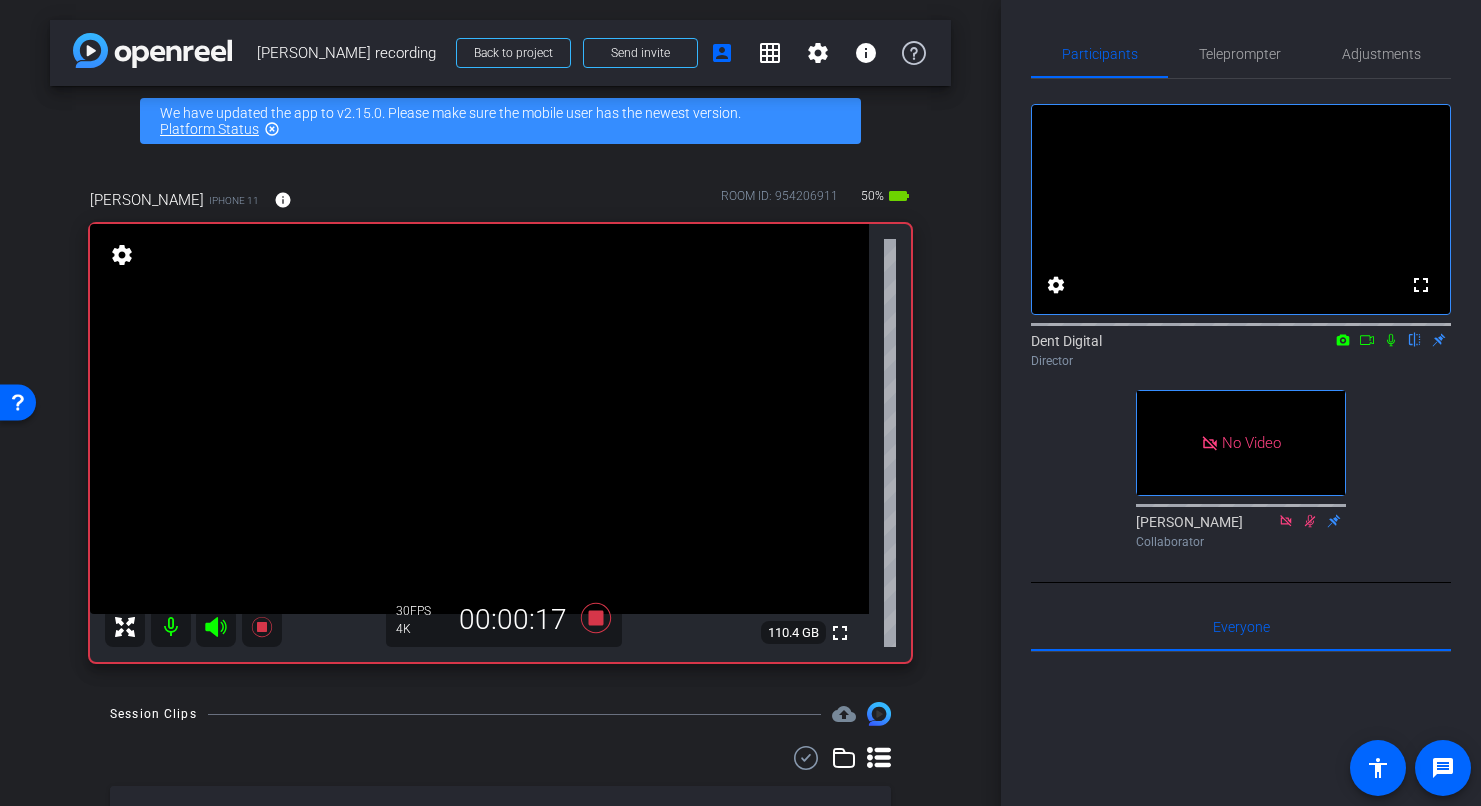 click 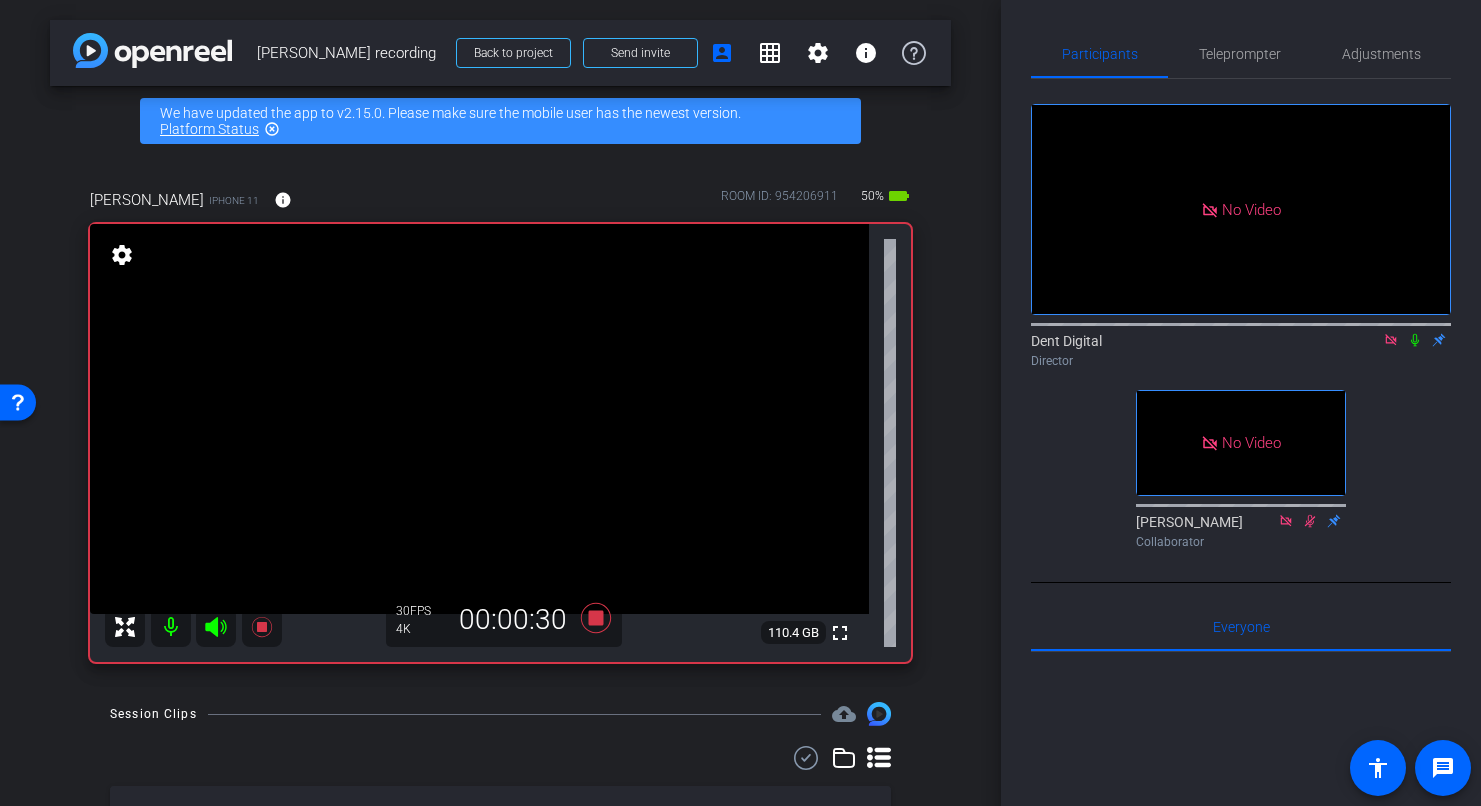 click 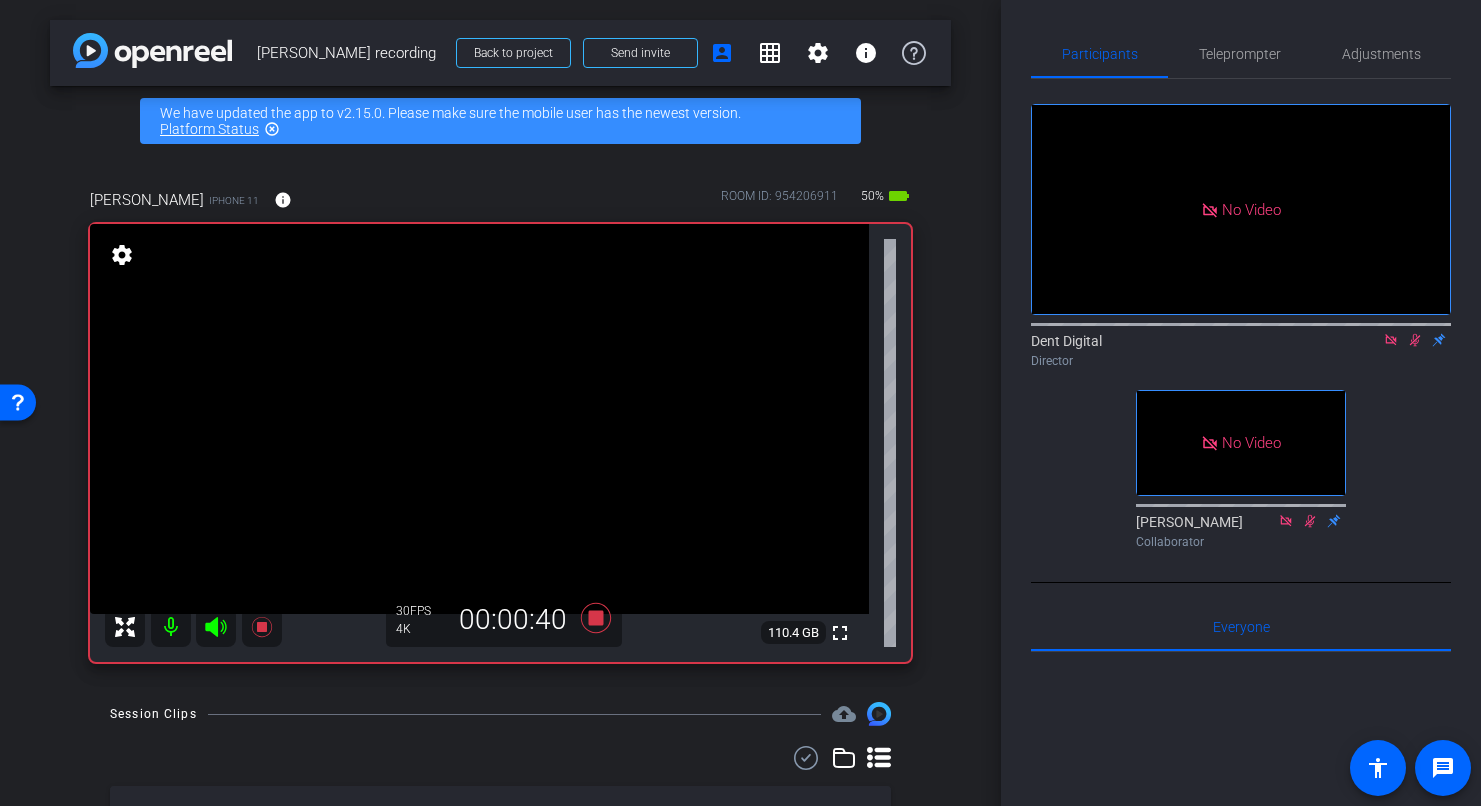 click 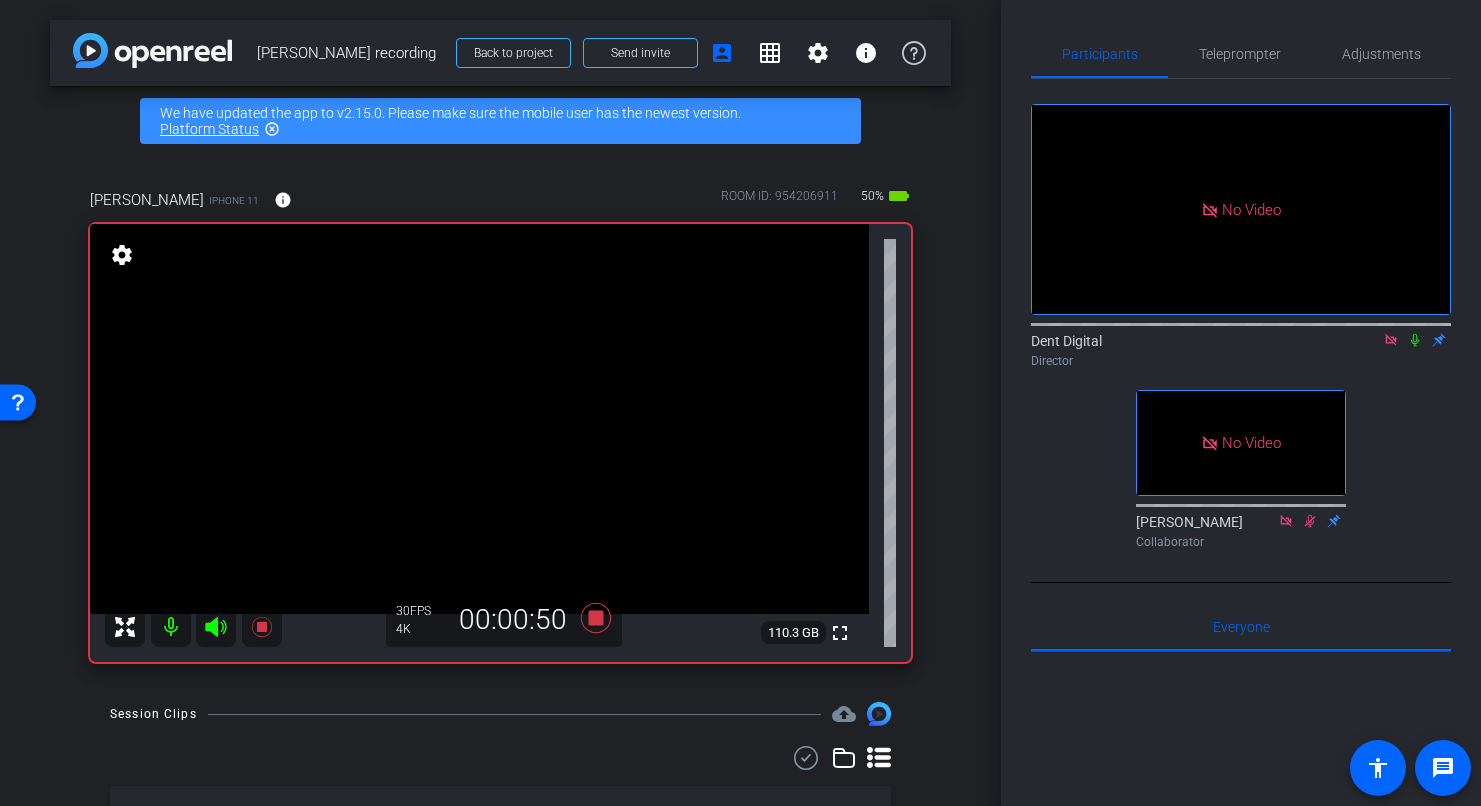 click 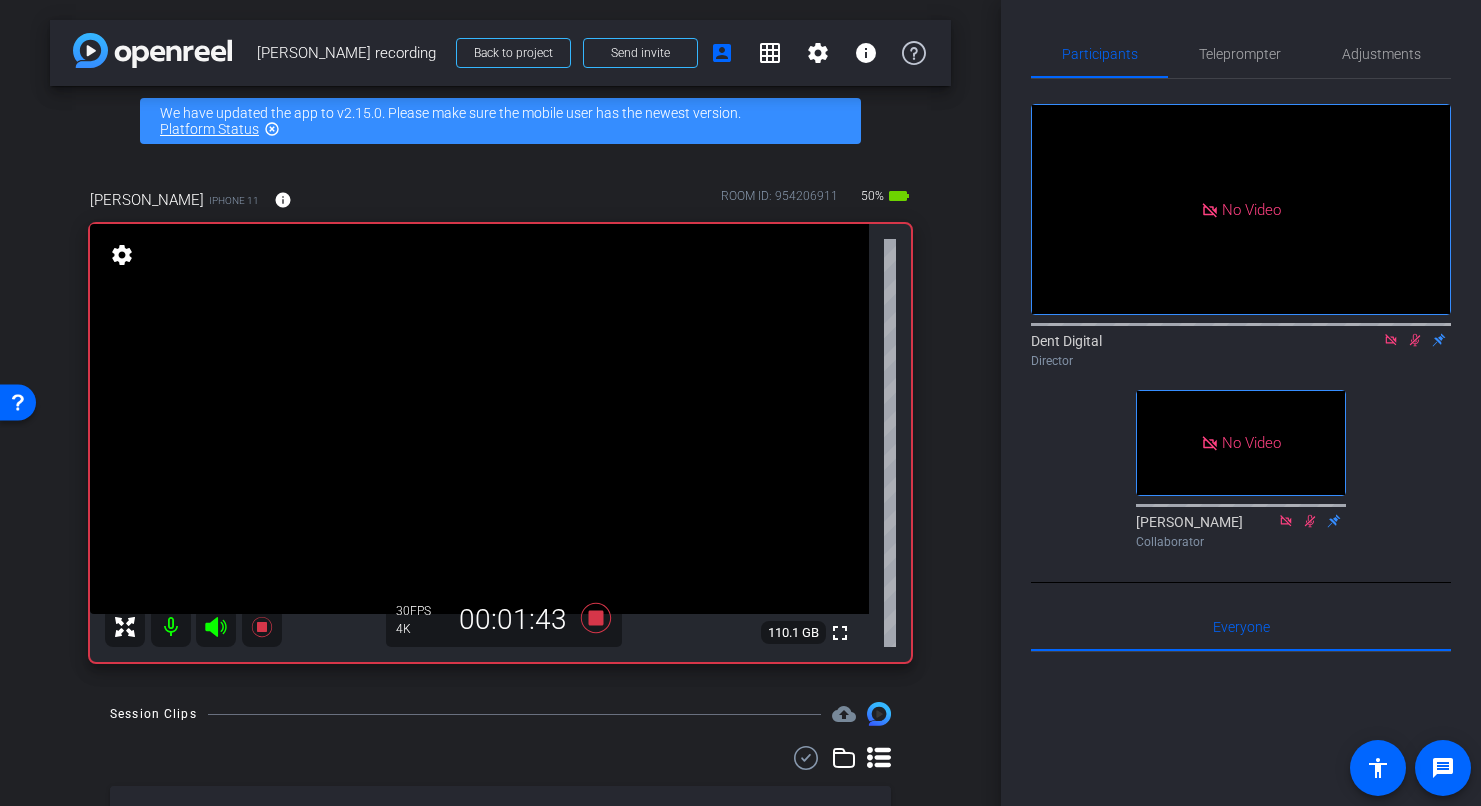 click 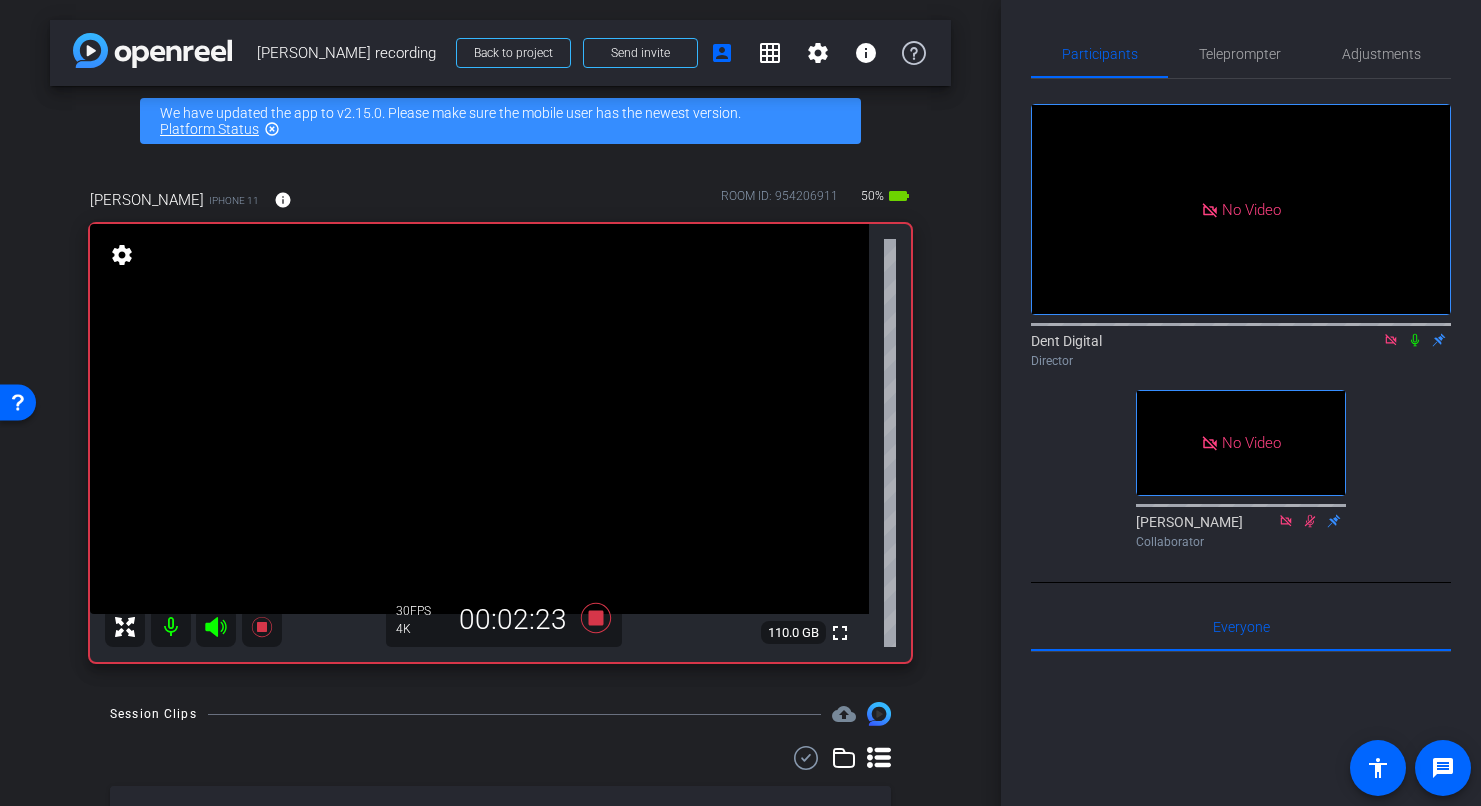 click 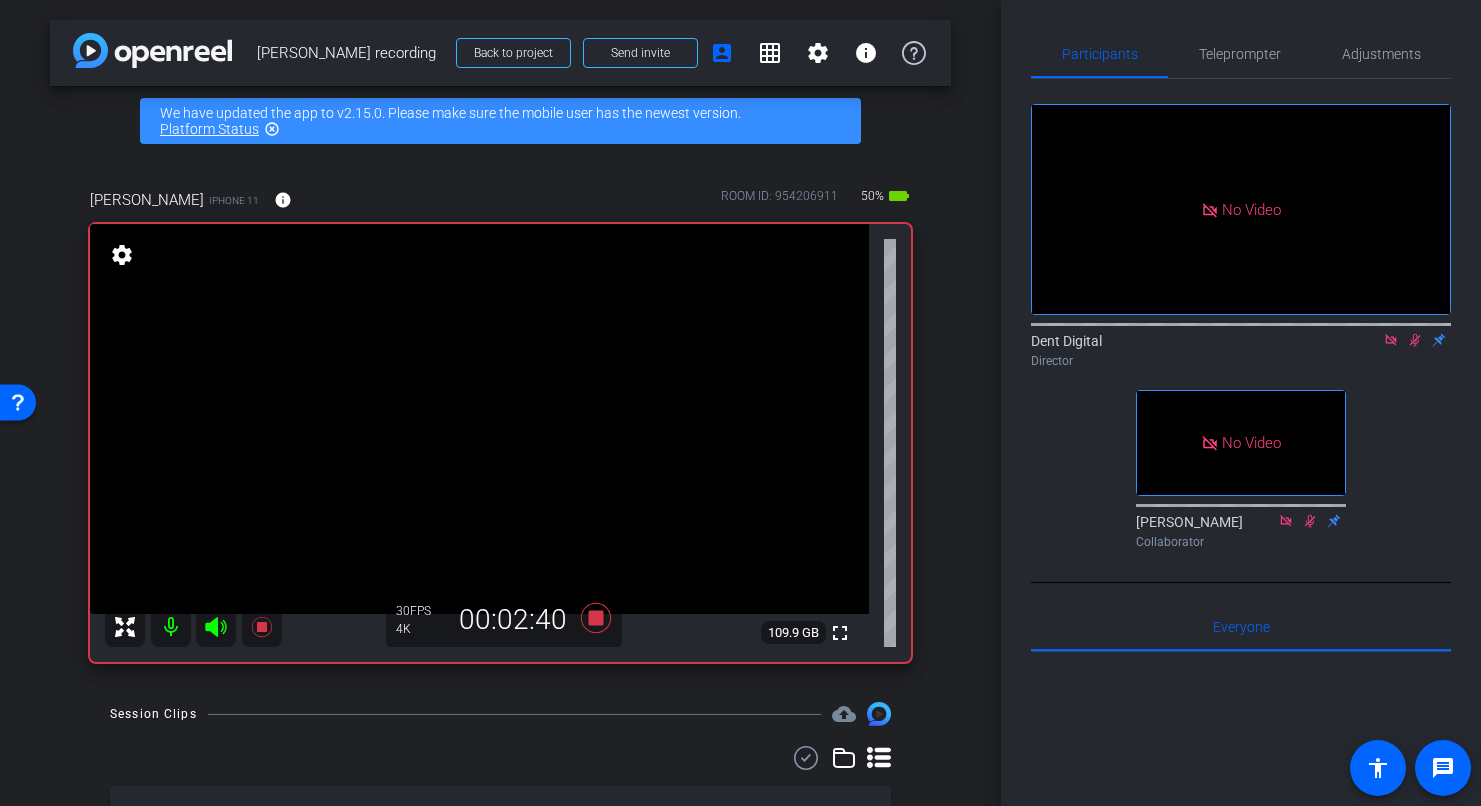 click 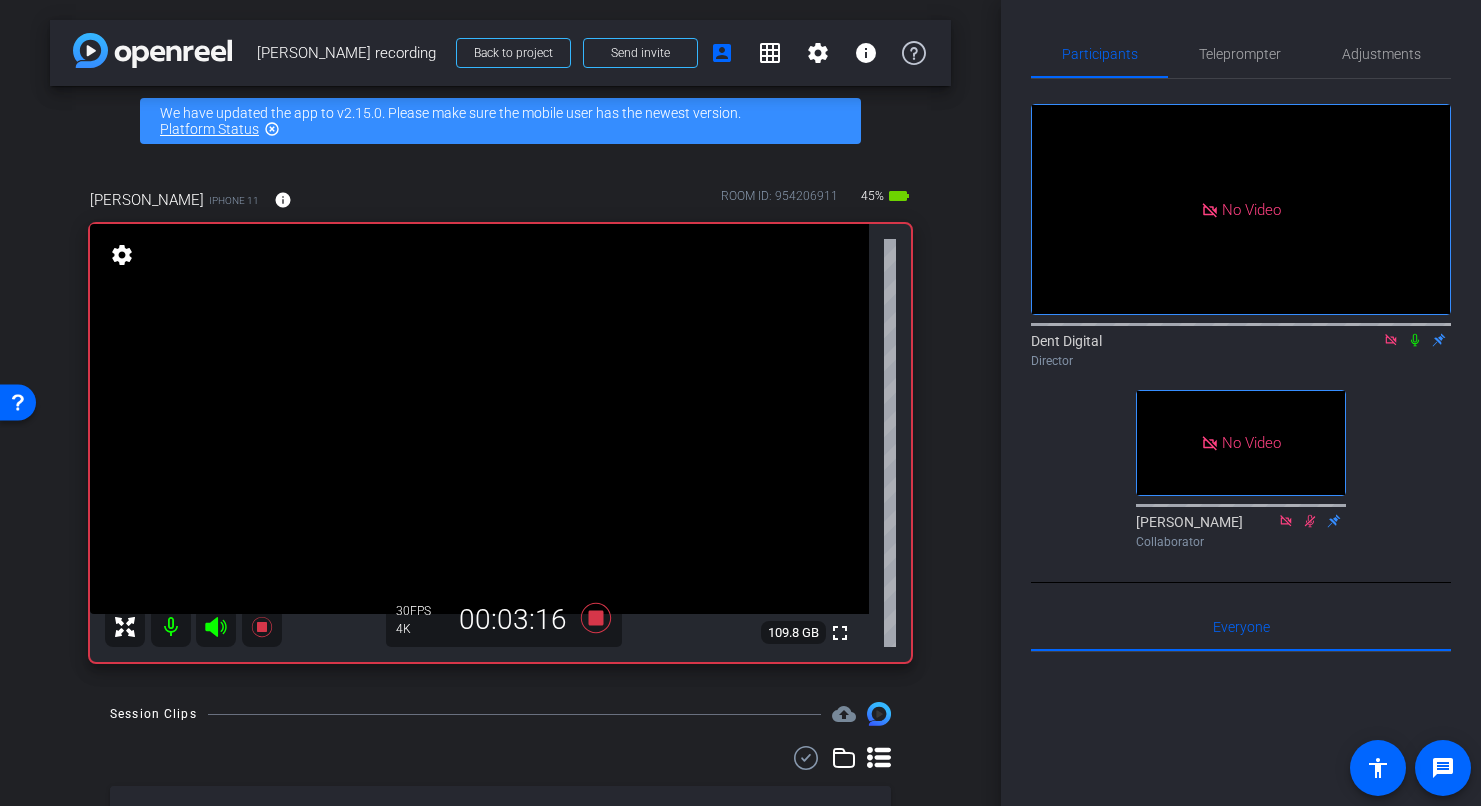 click 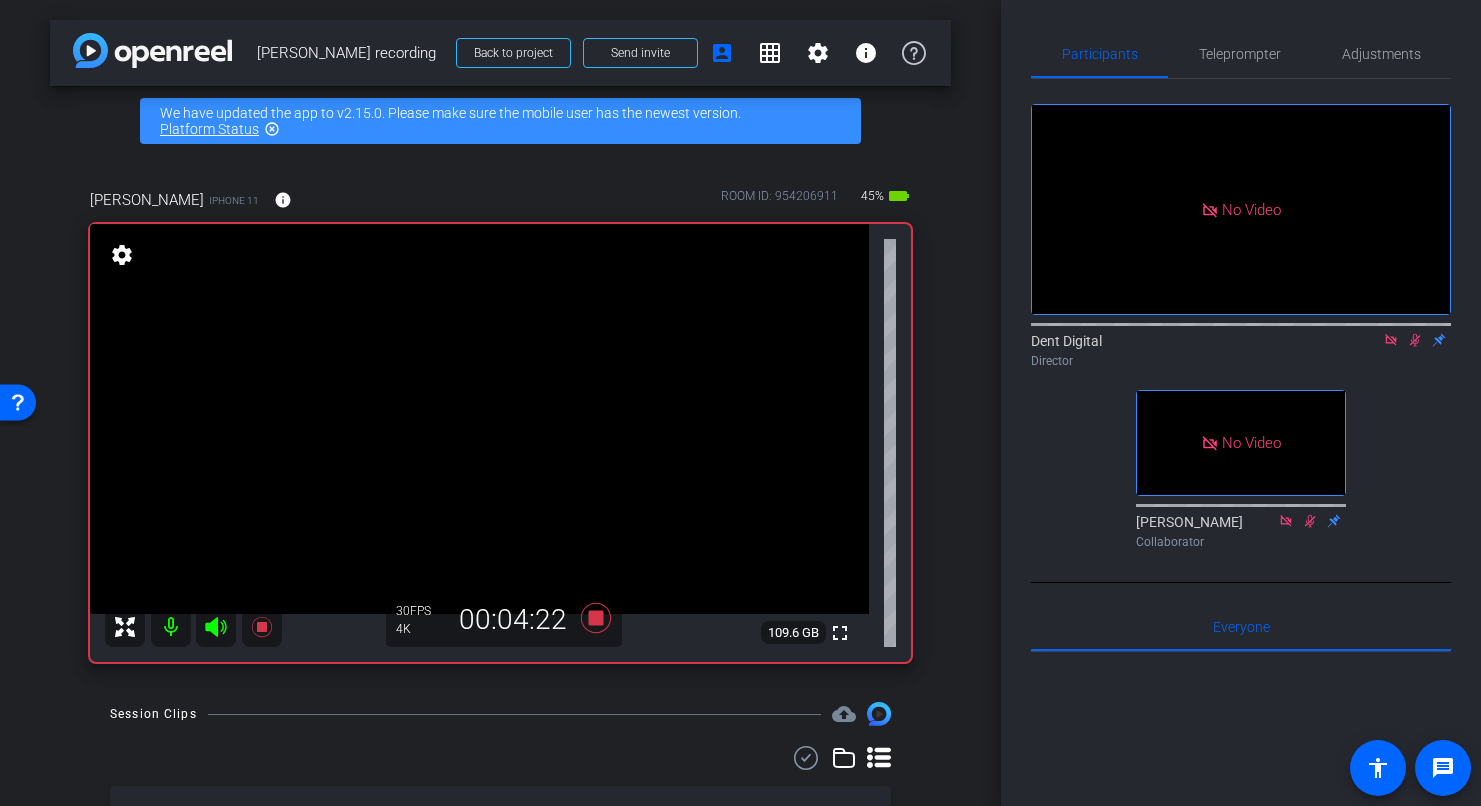 click 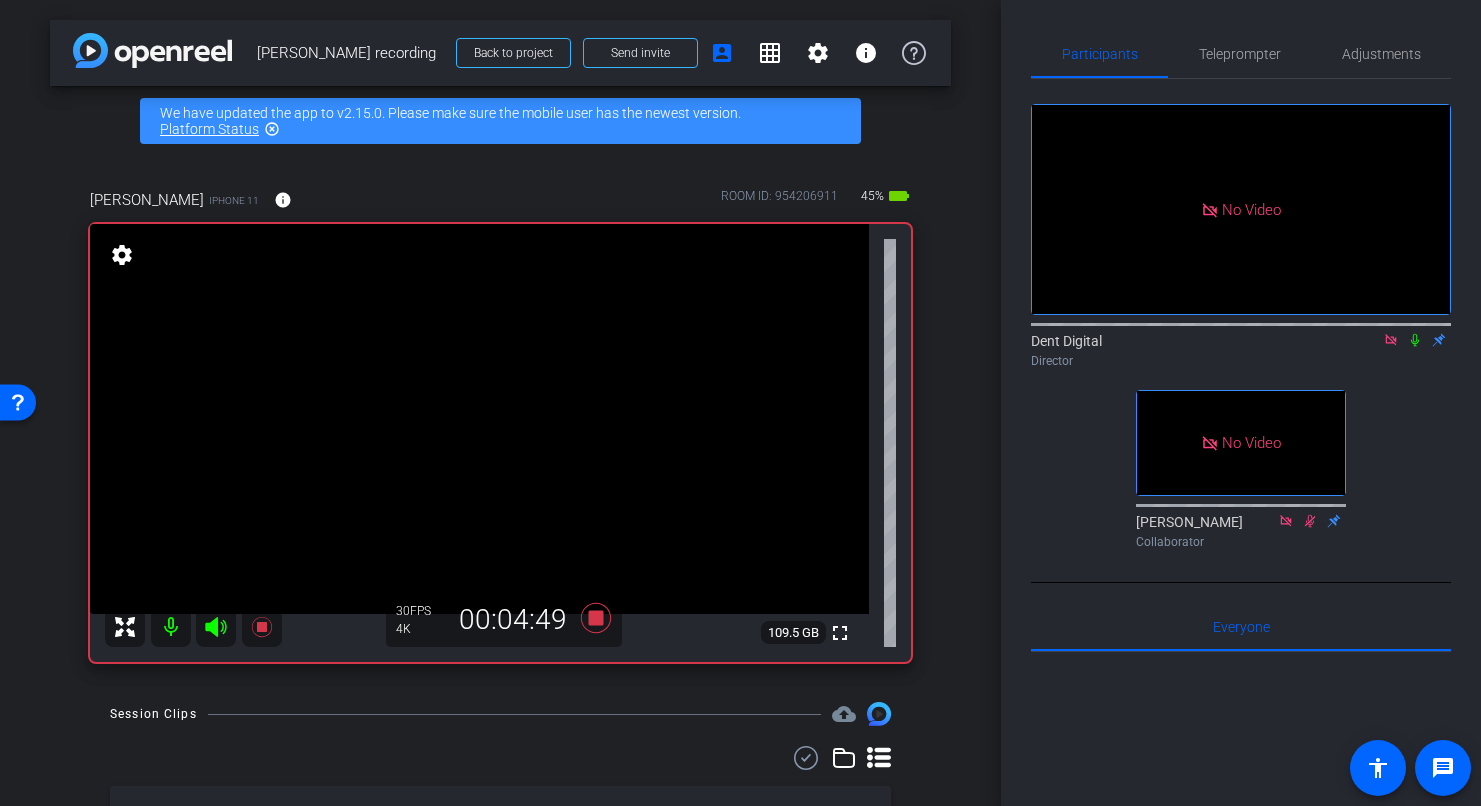 click 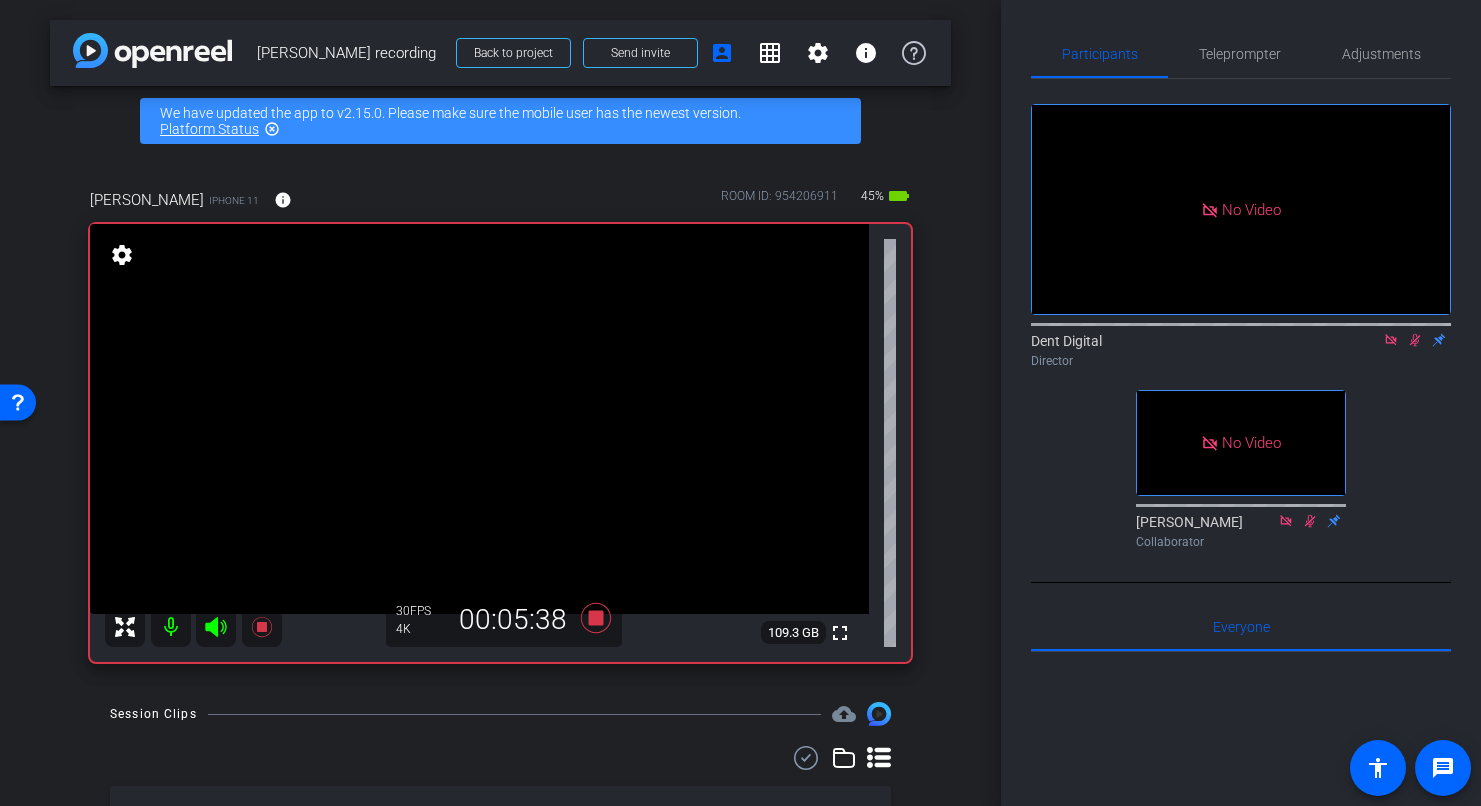 click 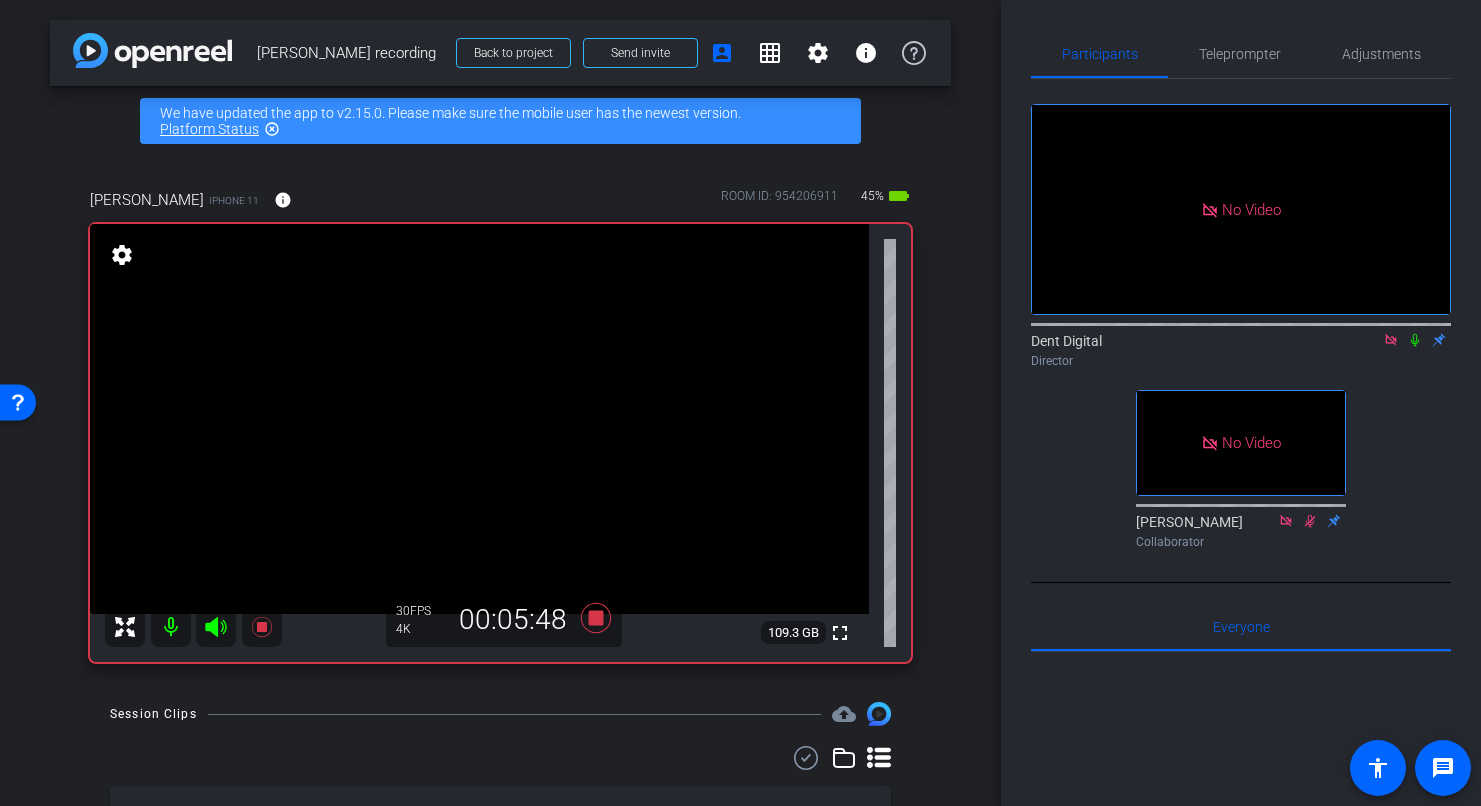 click 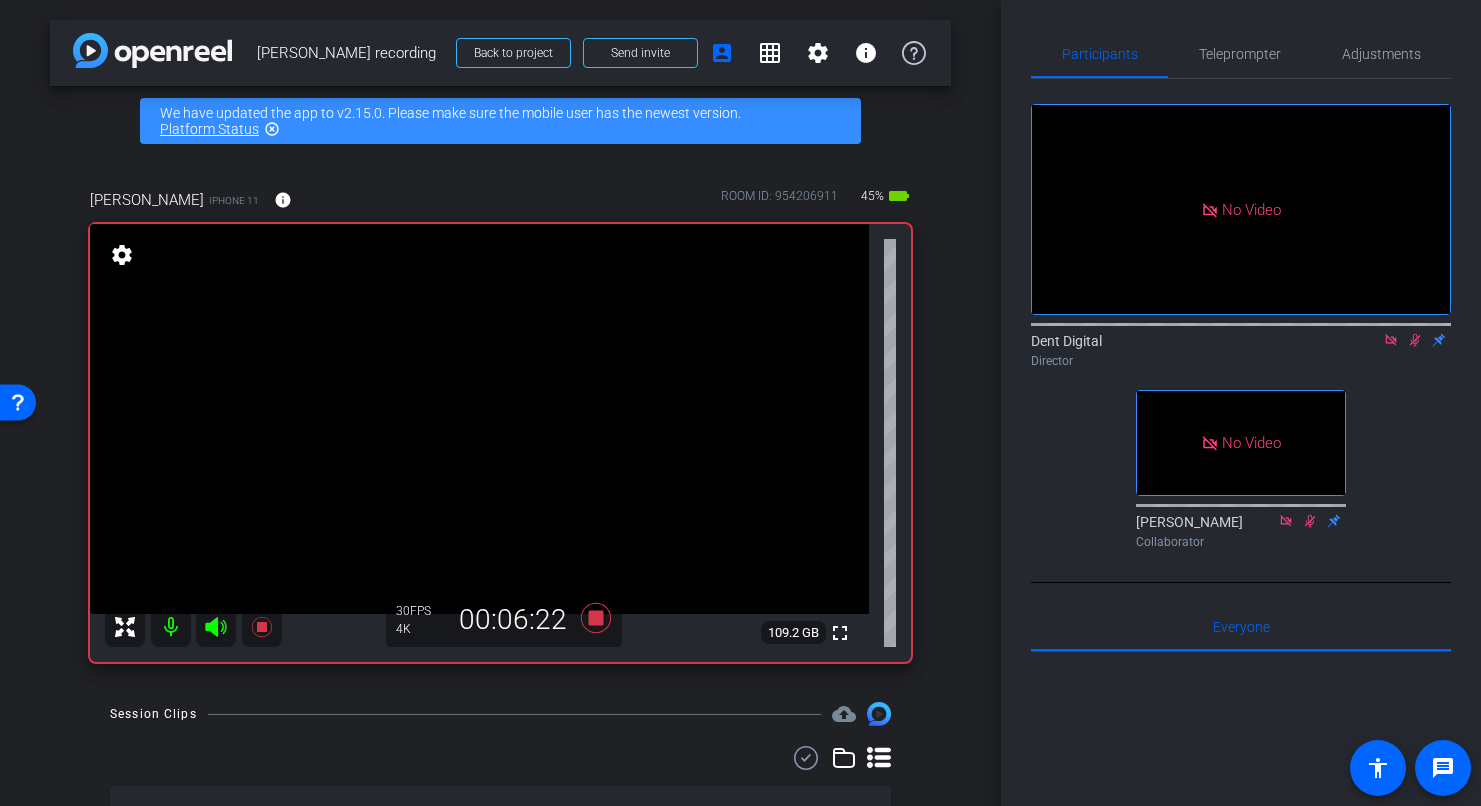 click 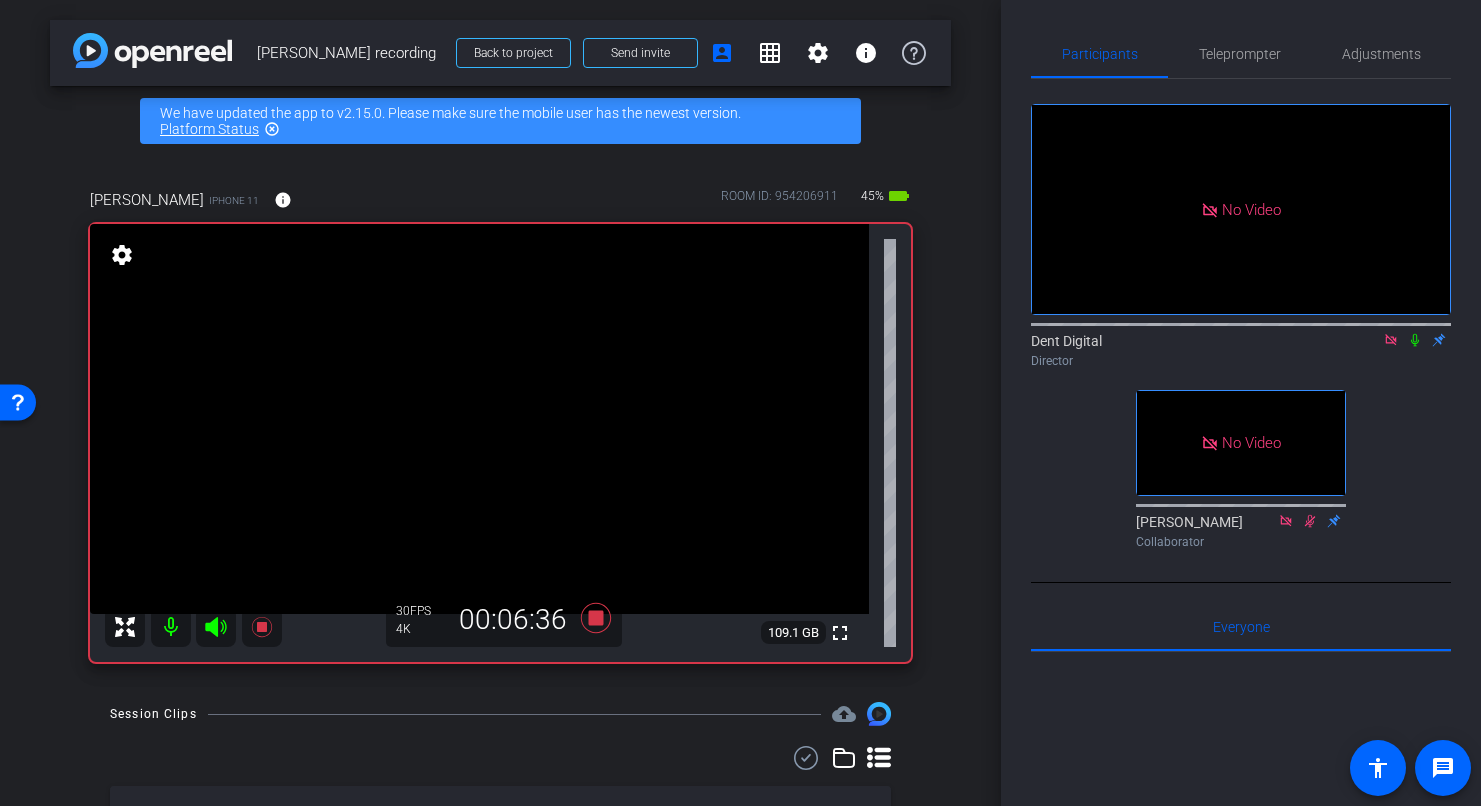 click 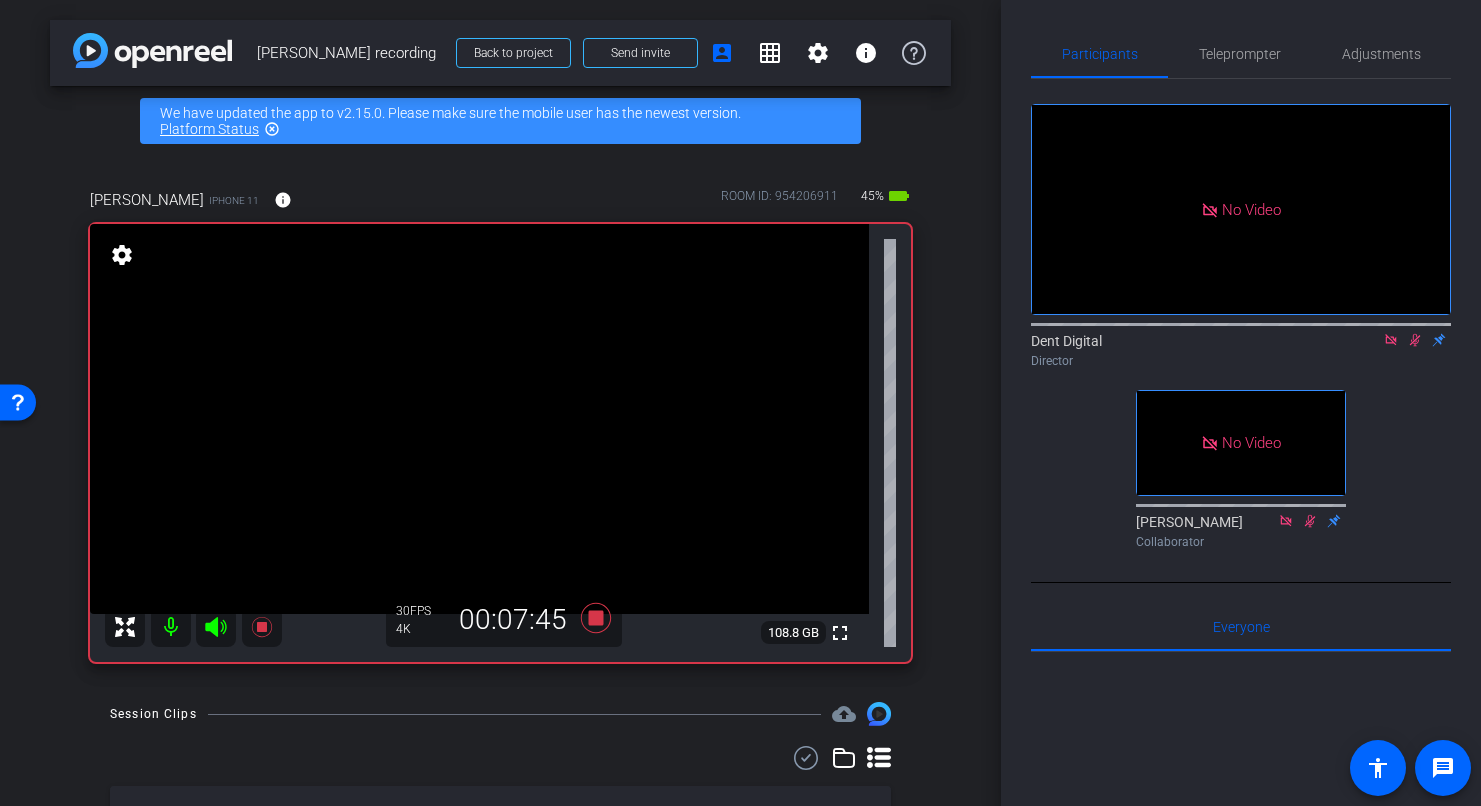 click 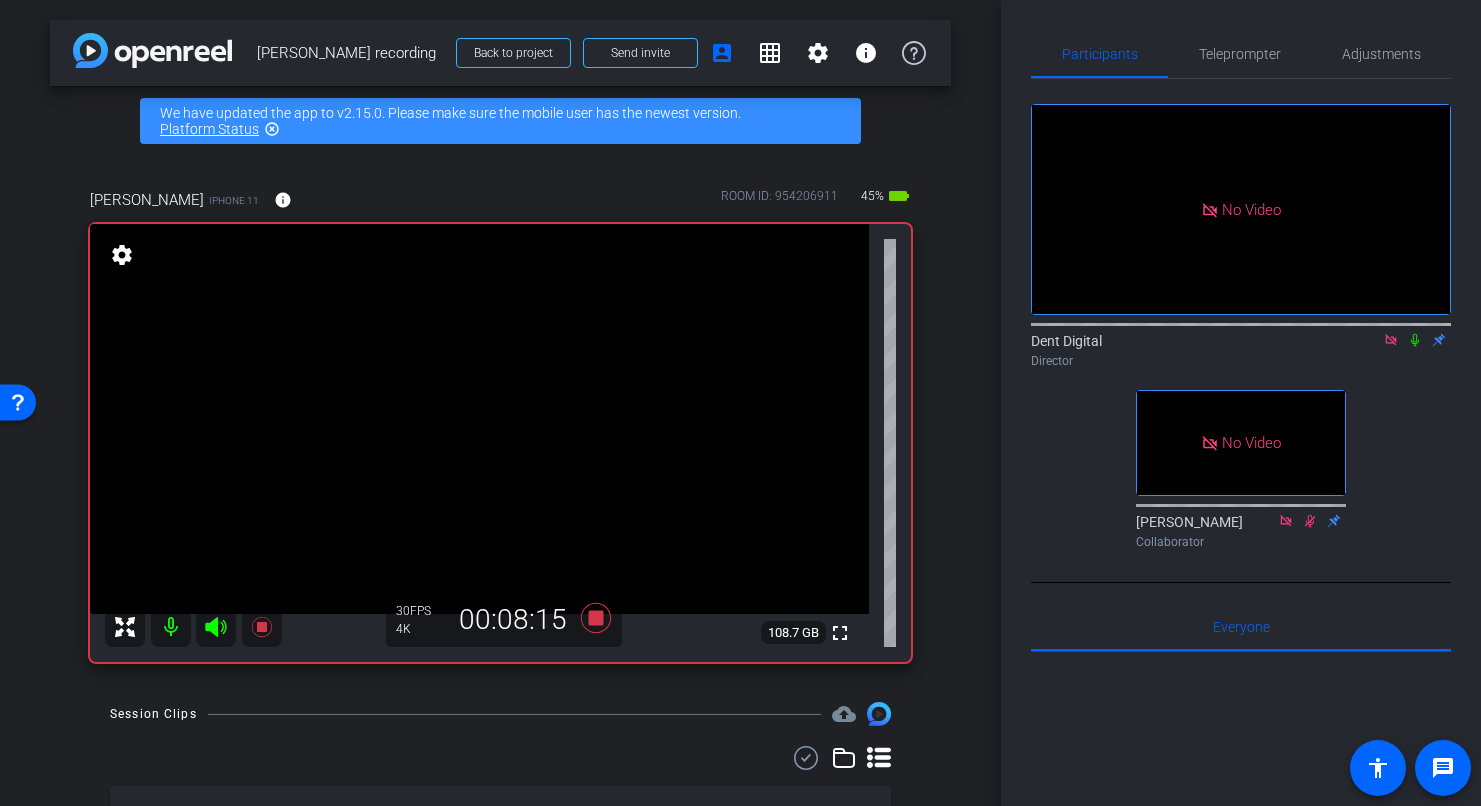 click 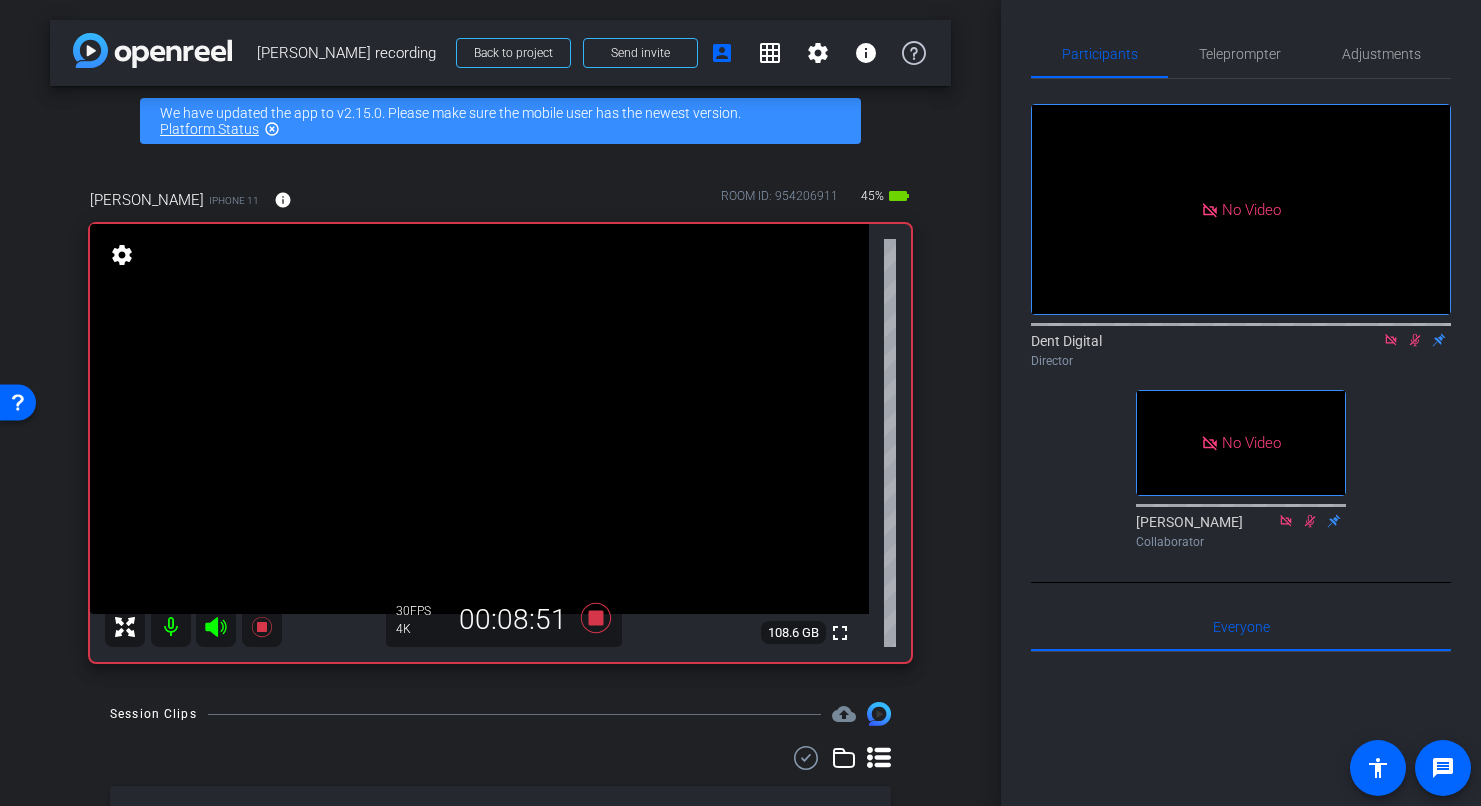 click 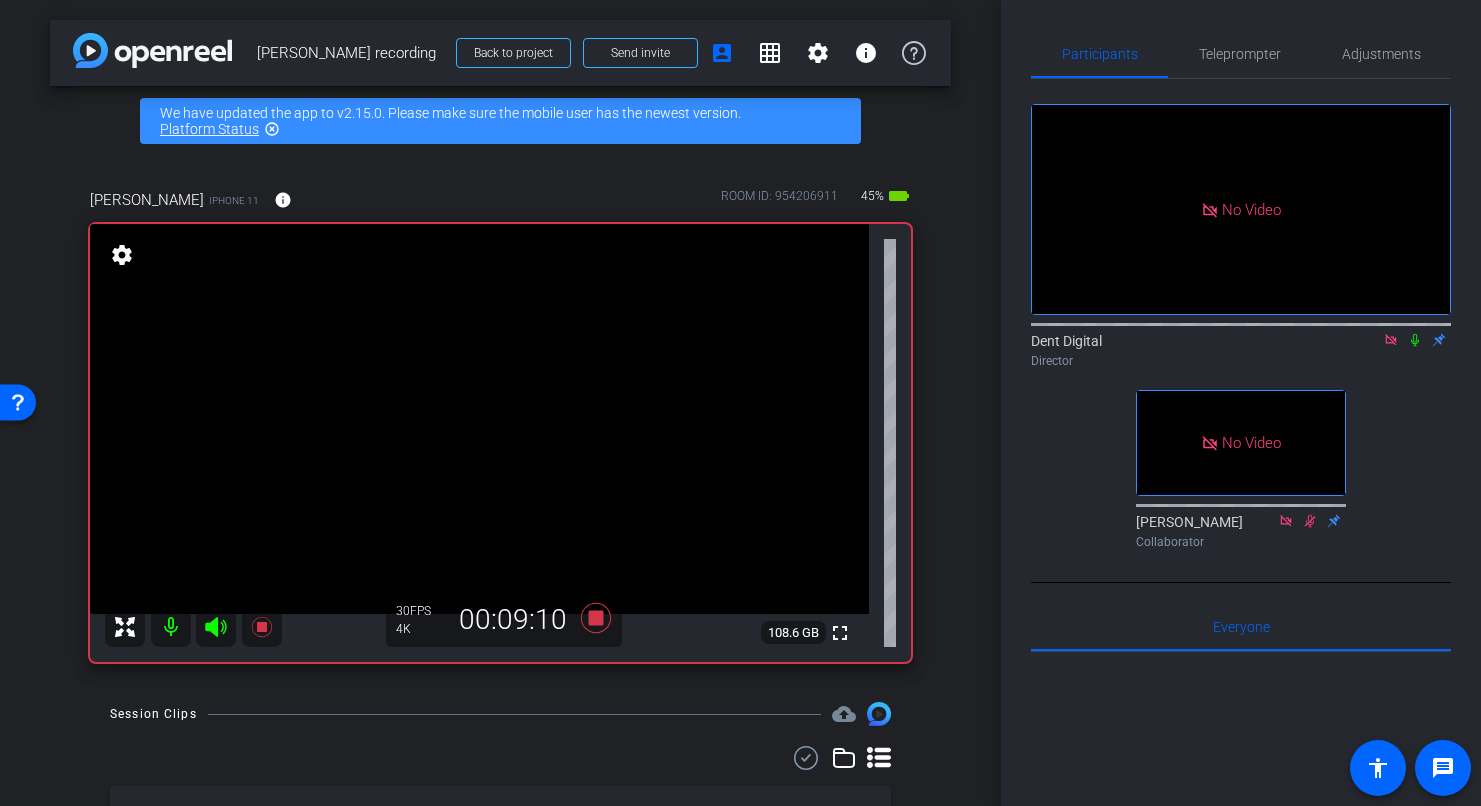 click 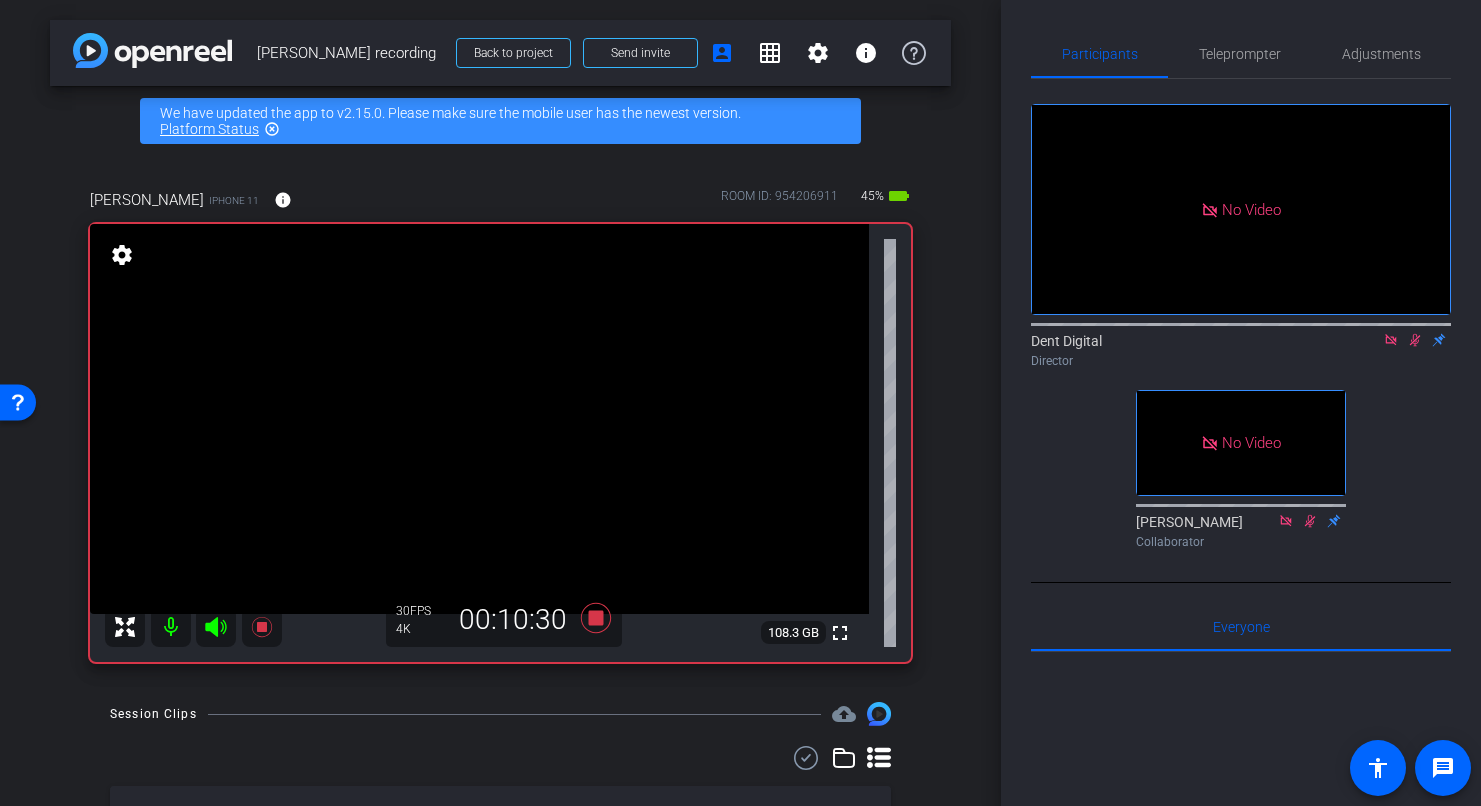 click 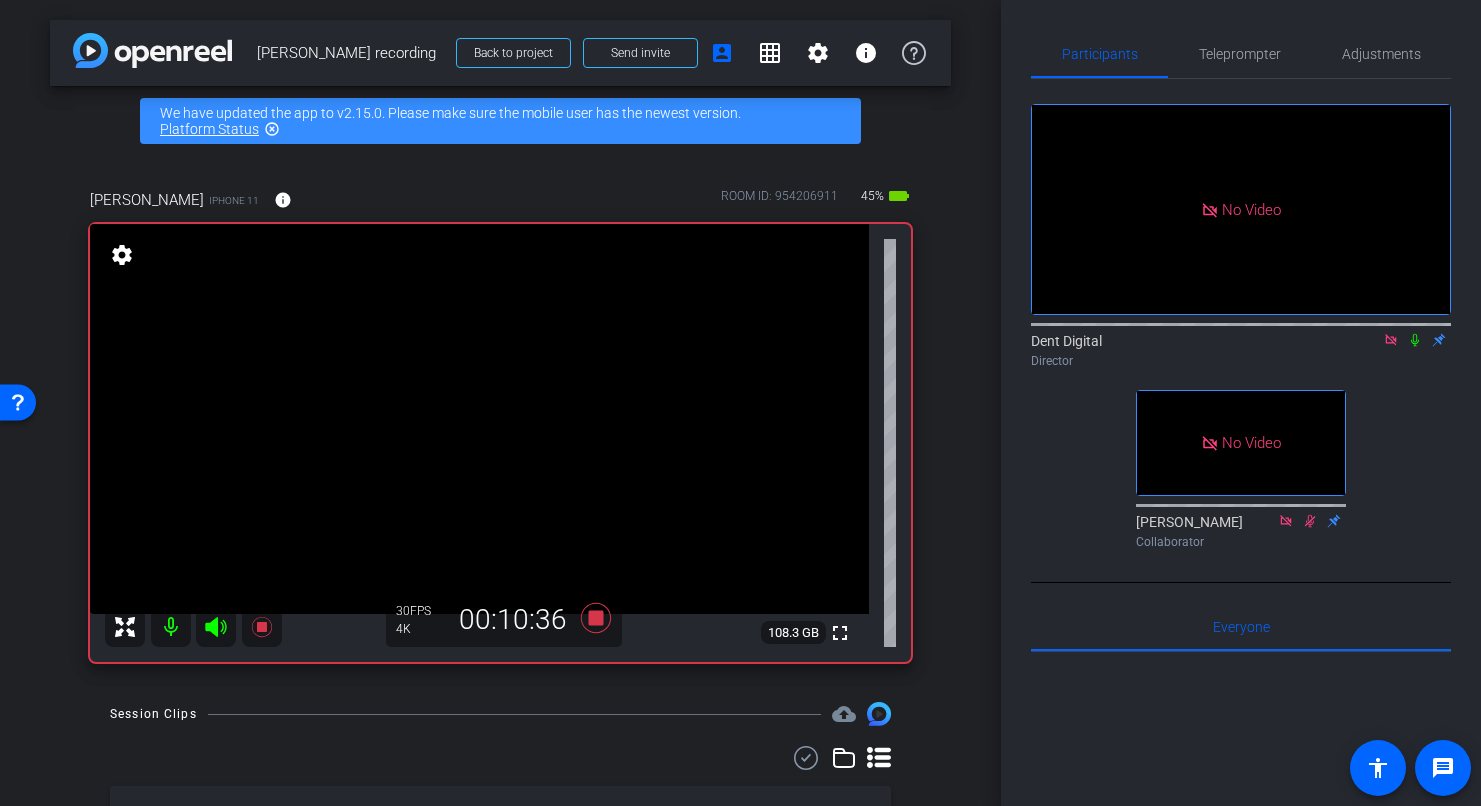 click 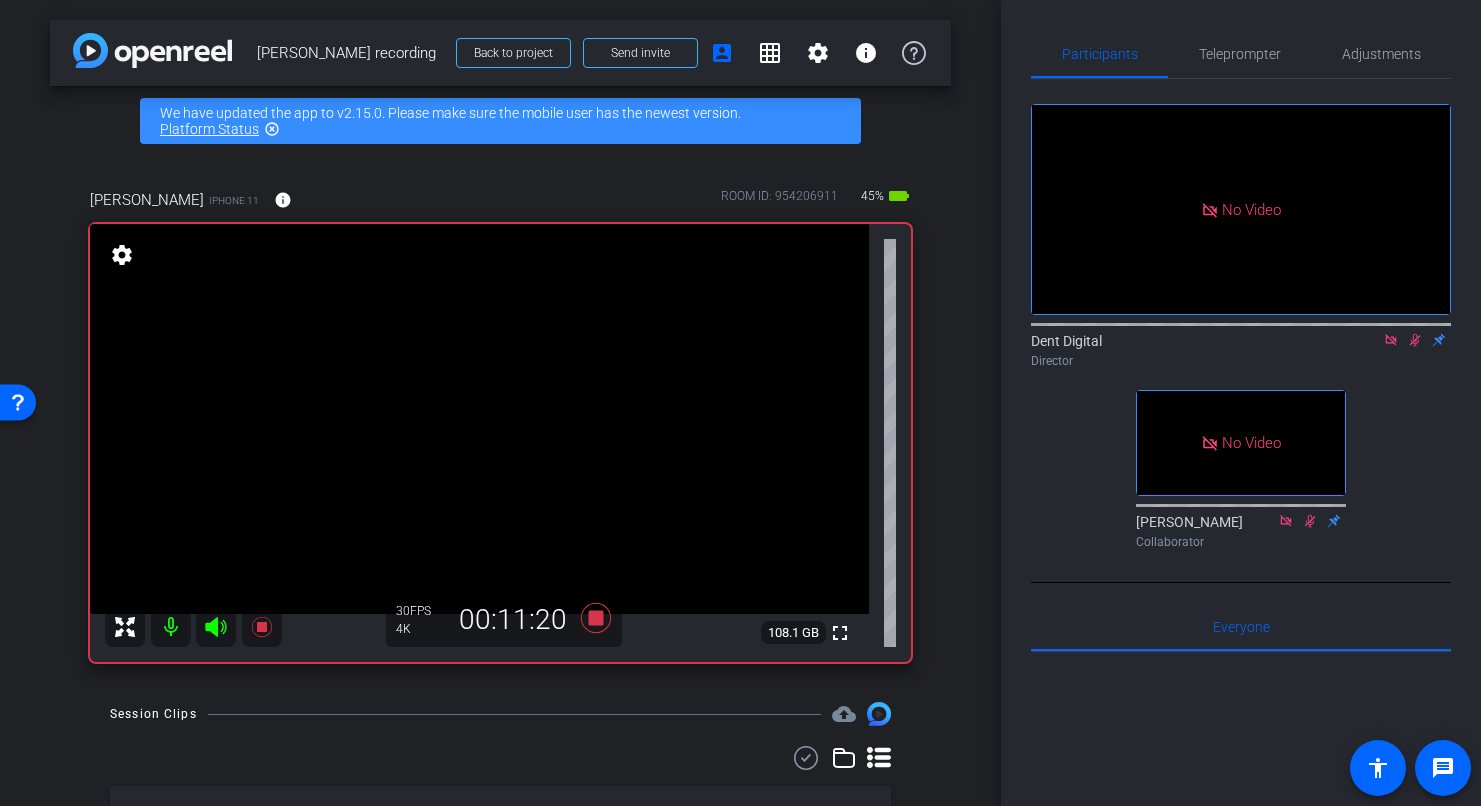 click 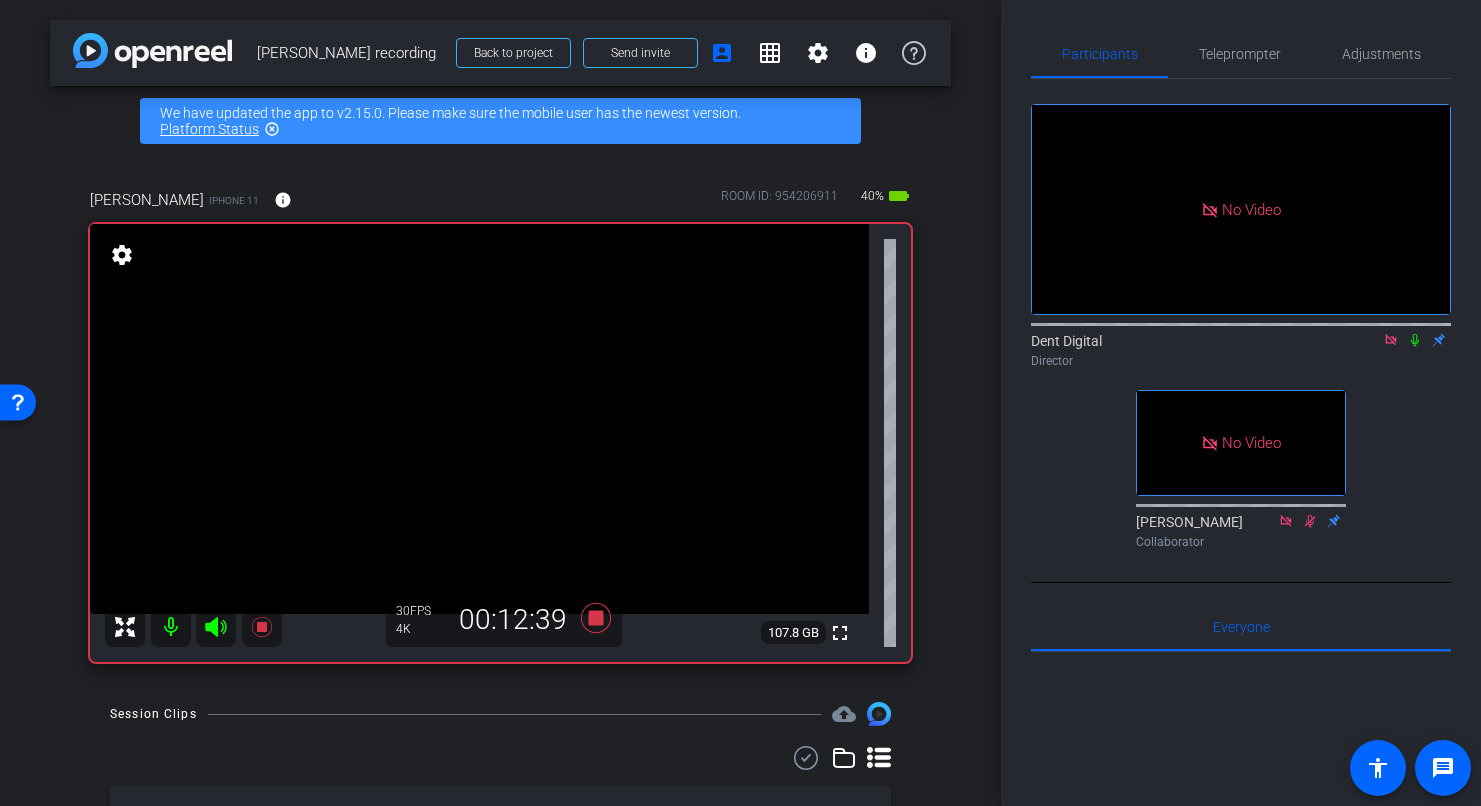click 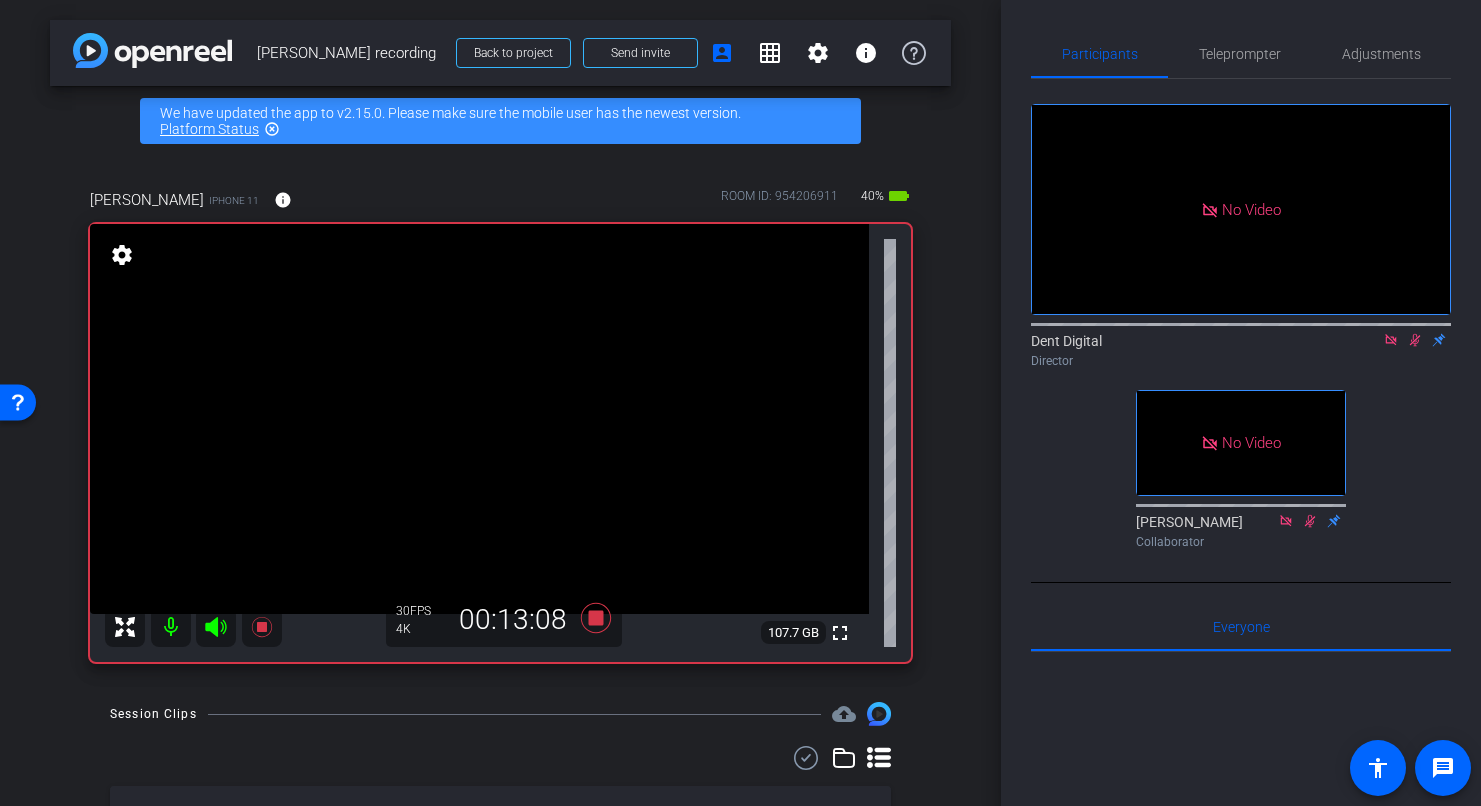 click 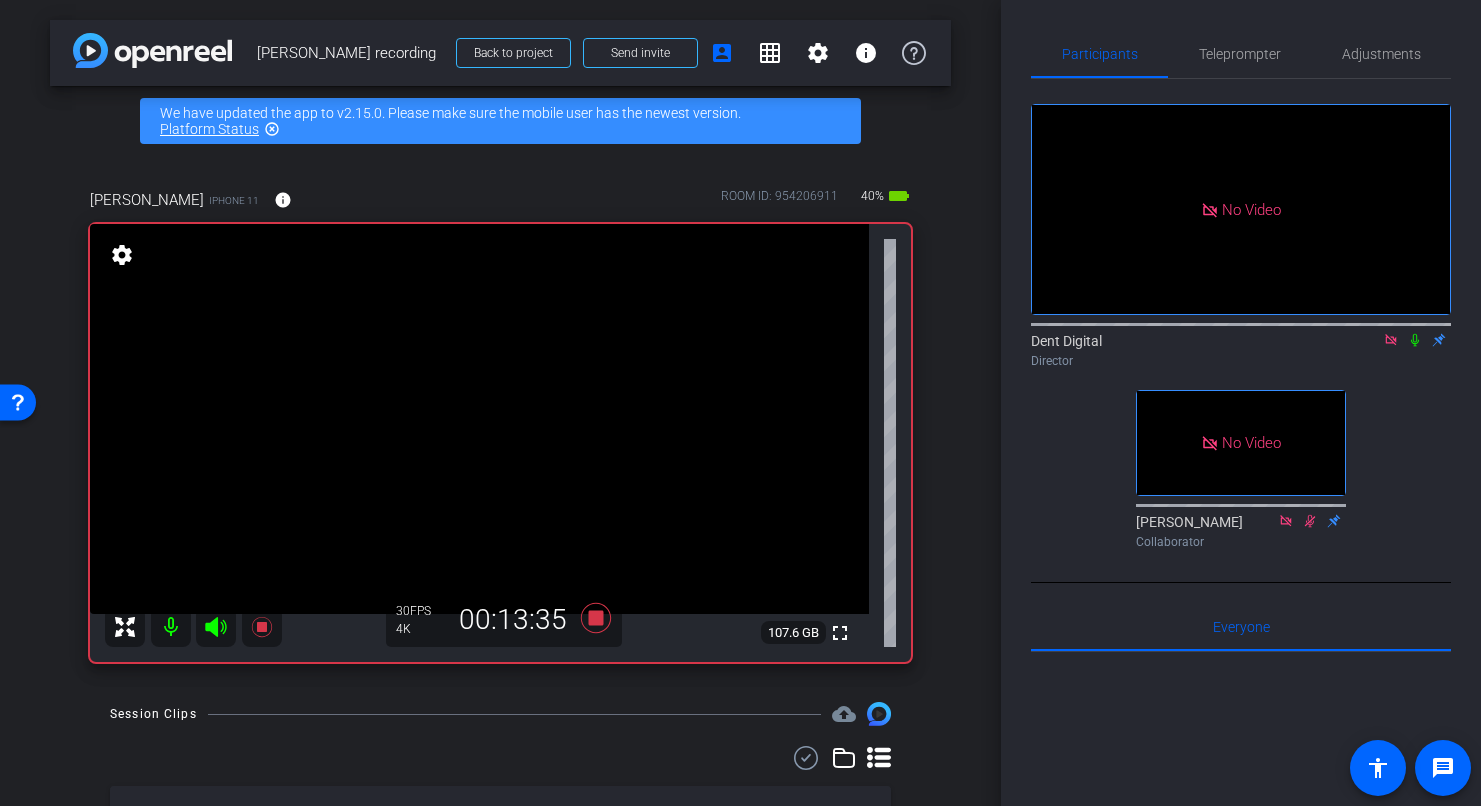 click 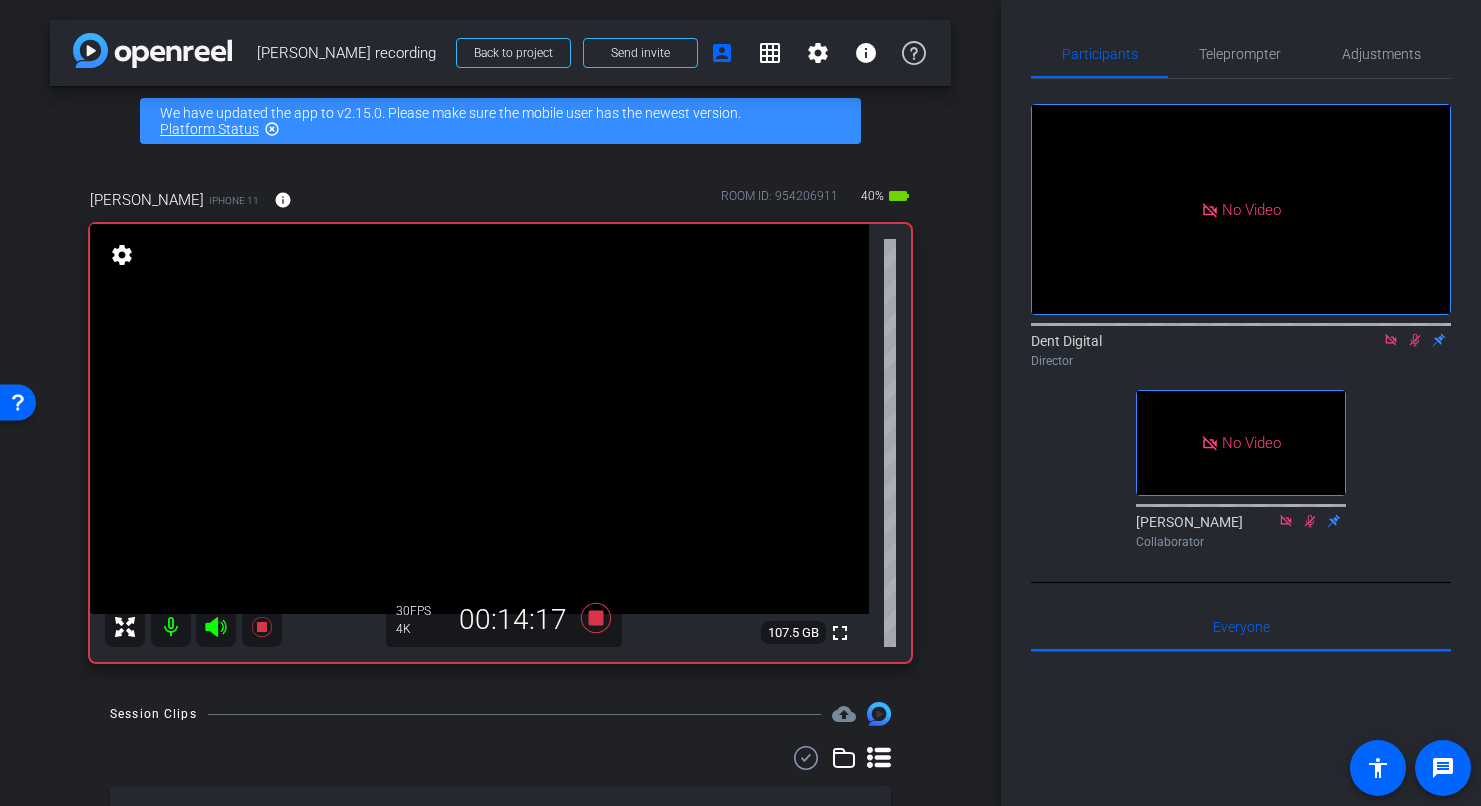 click 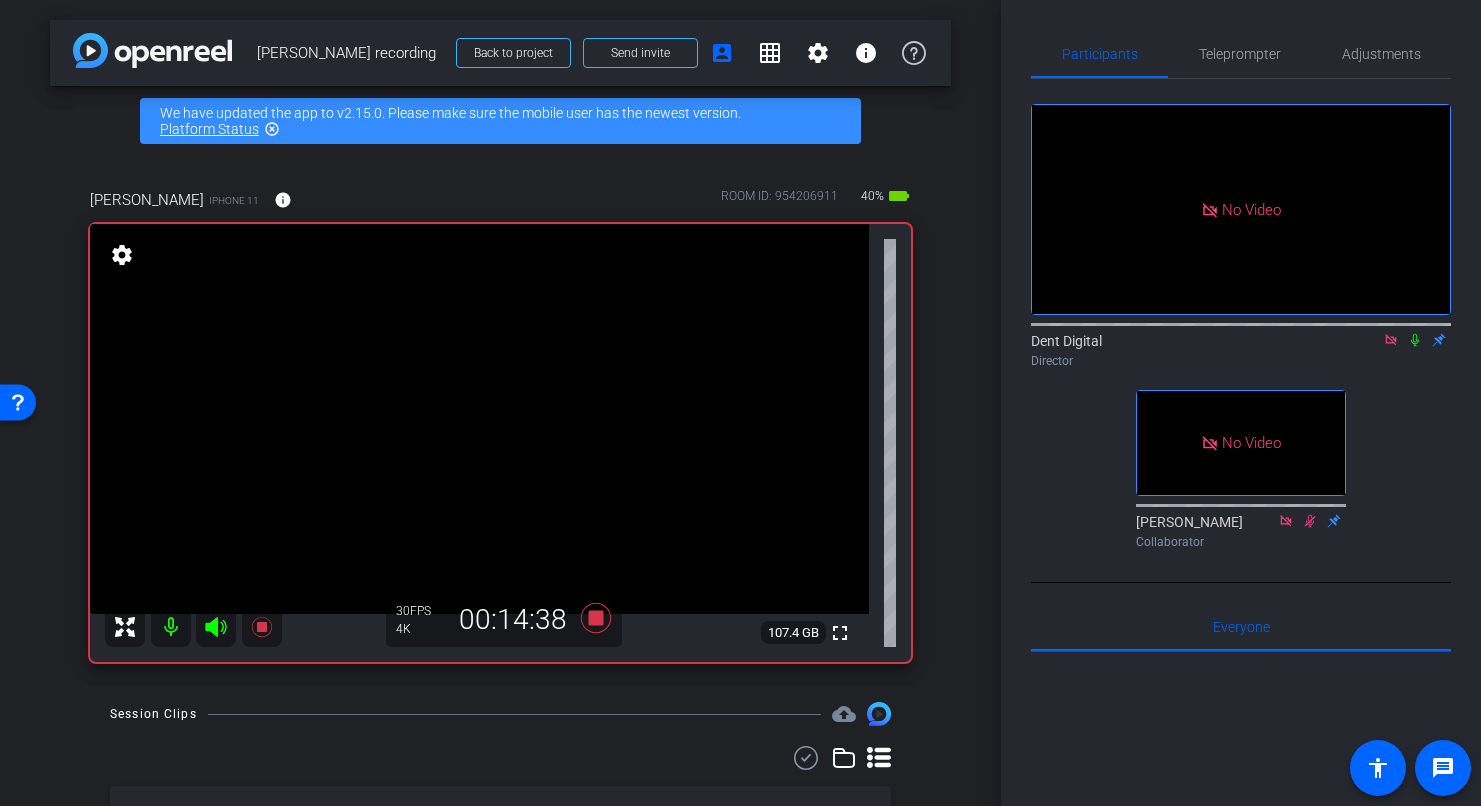 click 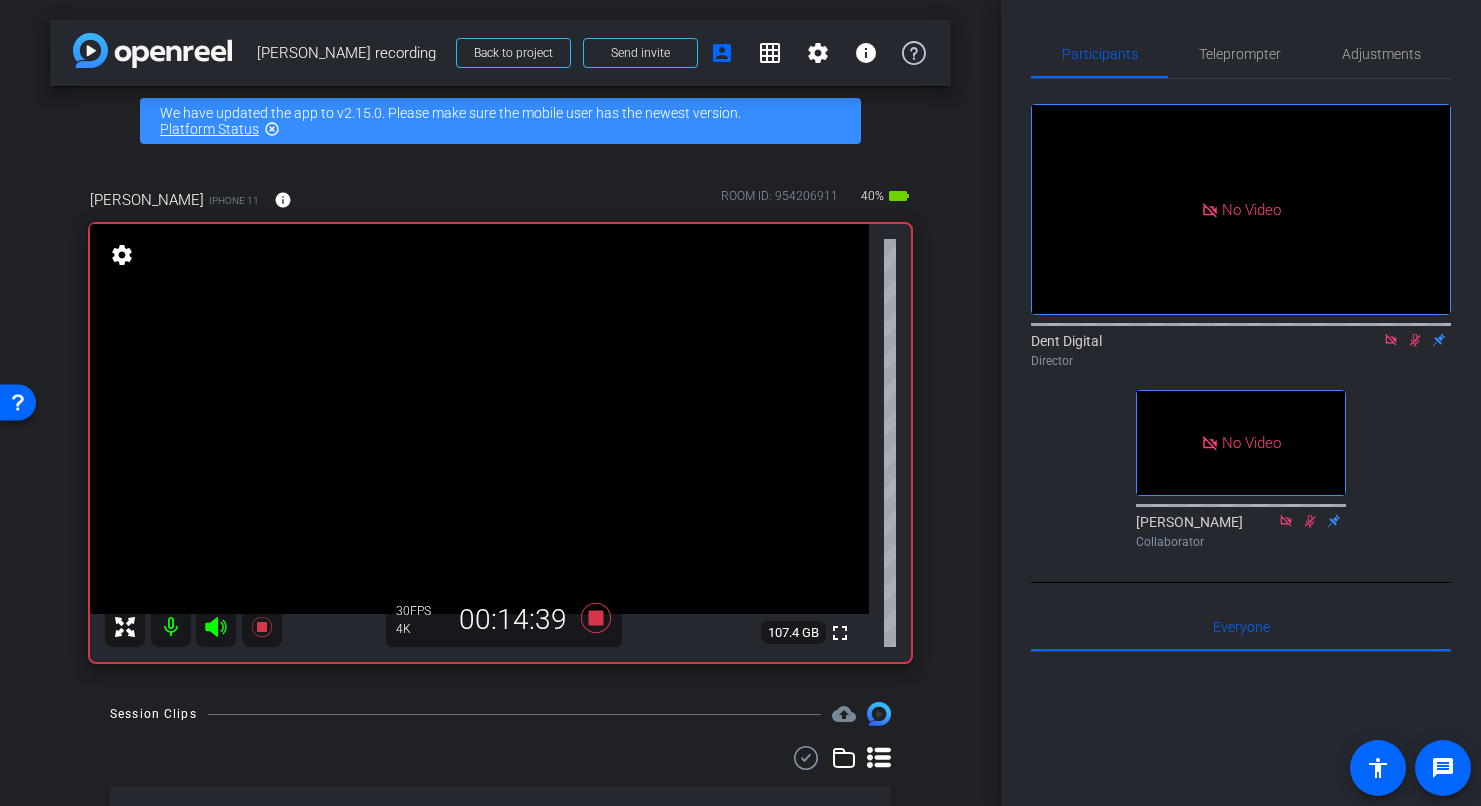 click 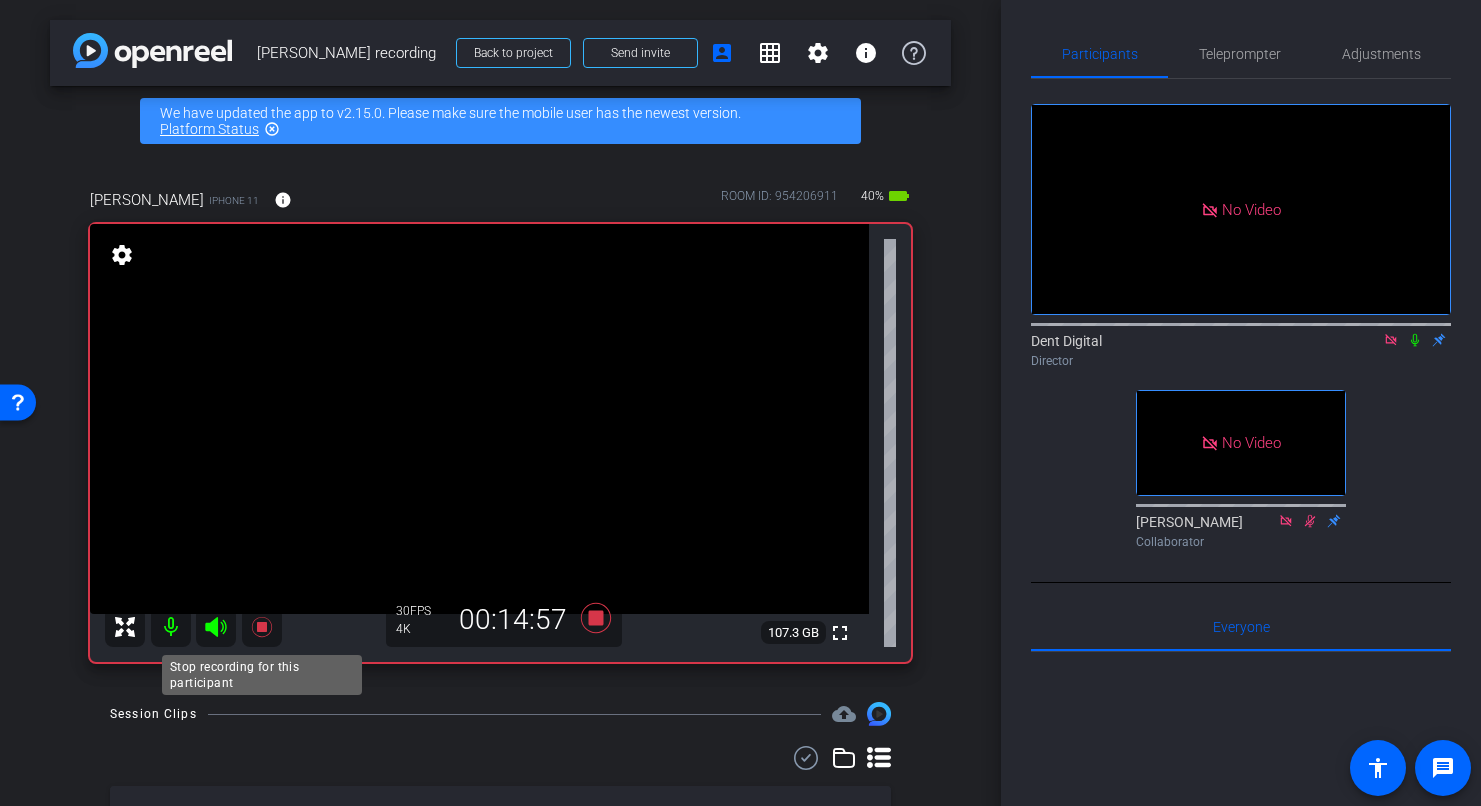 click 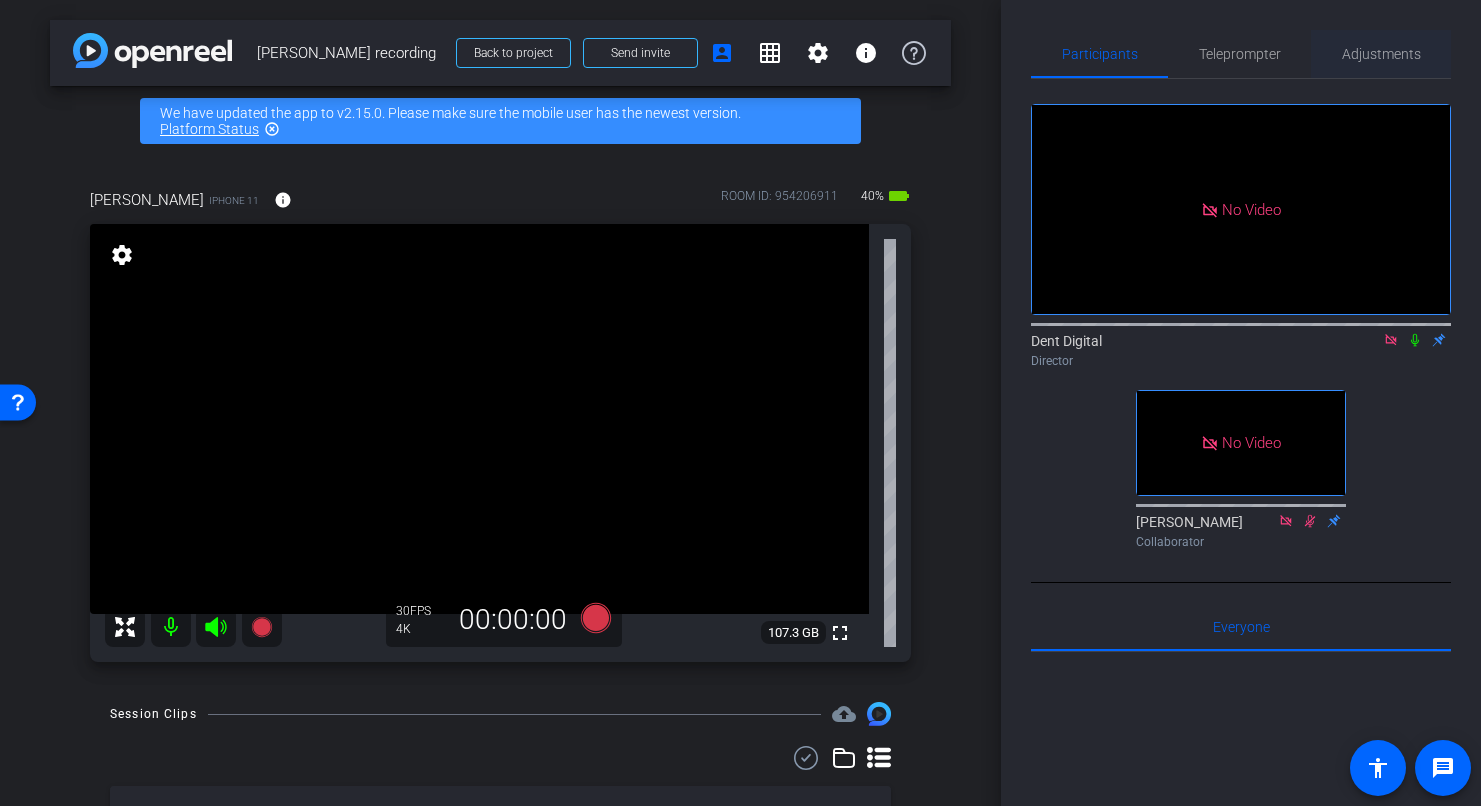click on "Adjustments" at bounding box center (1381, 54) 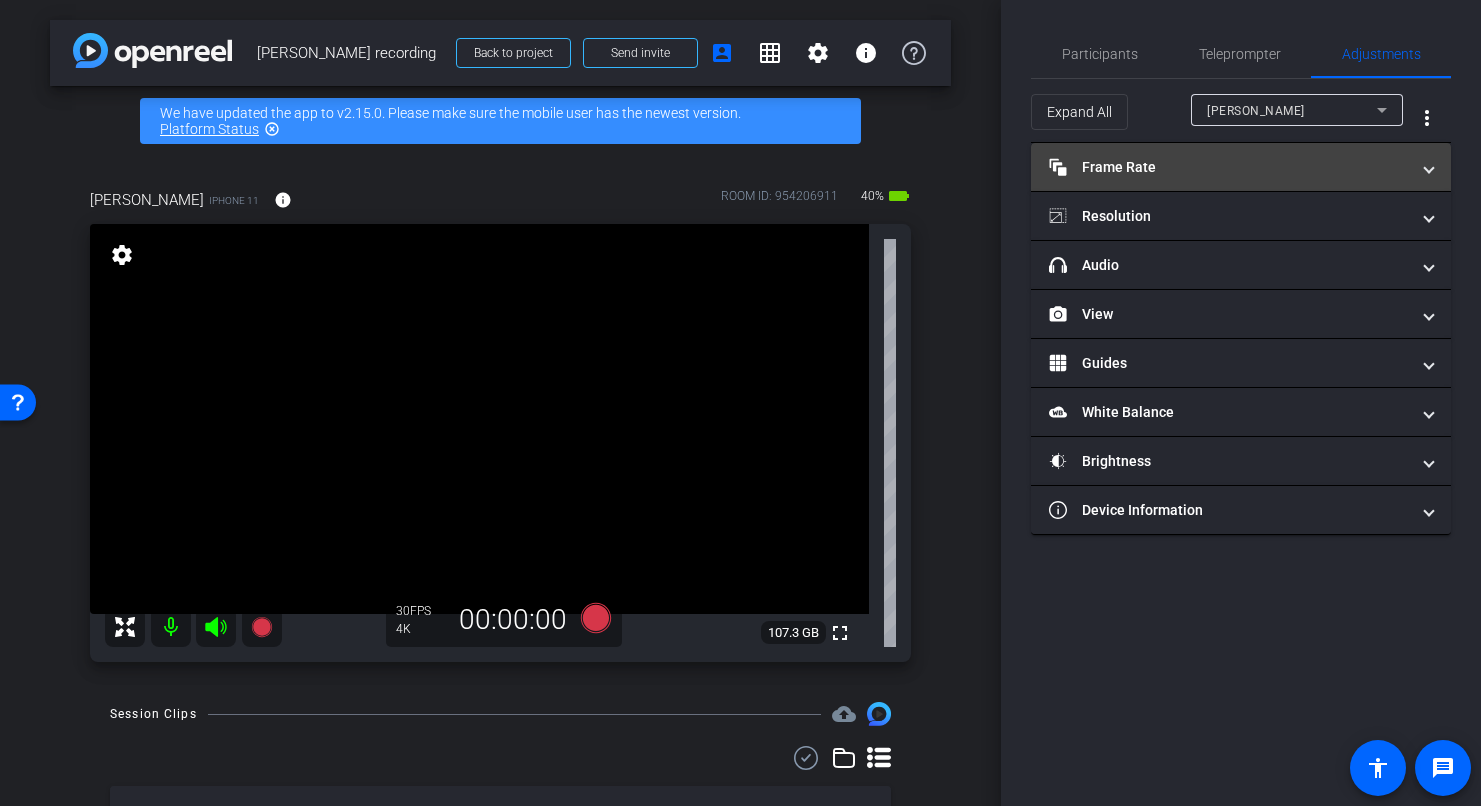 click on "Frame Rate
Frame Rate" at bounding box center [1229, 167] 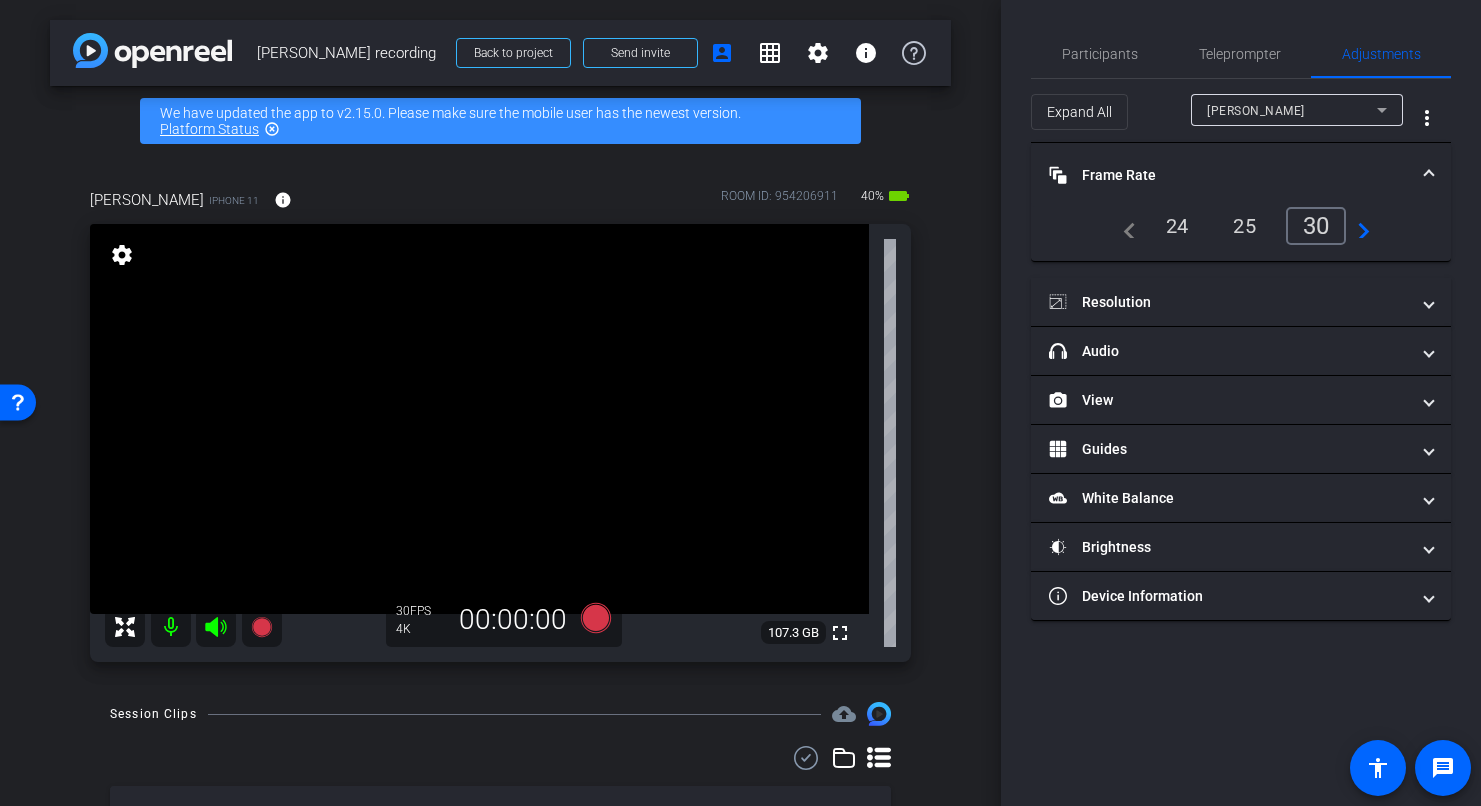 click on "navigate_next" at bounding box center (1358, 226) 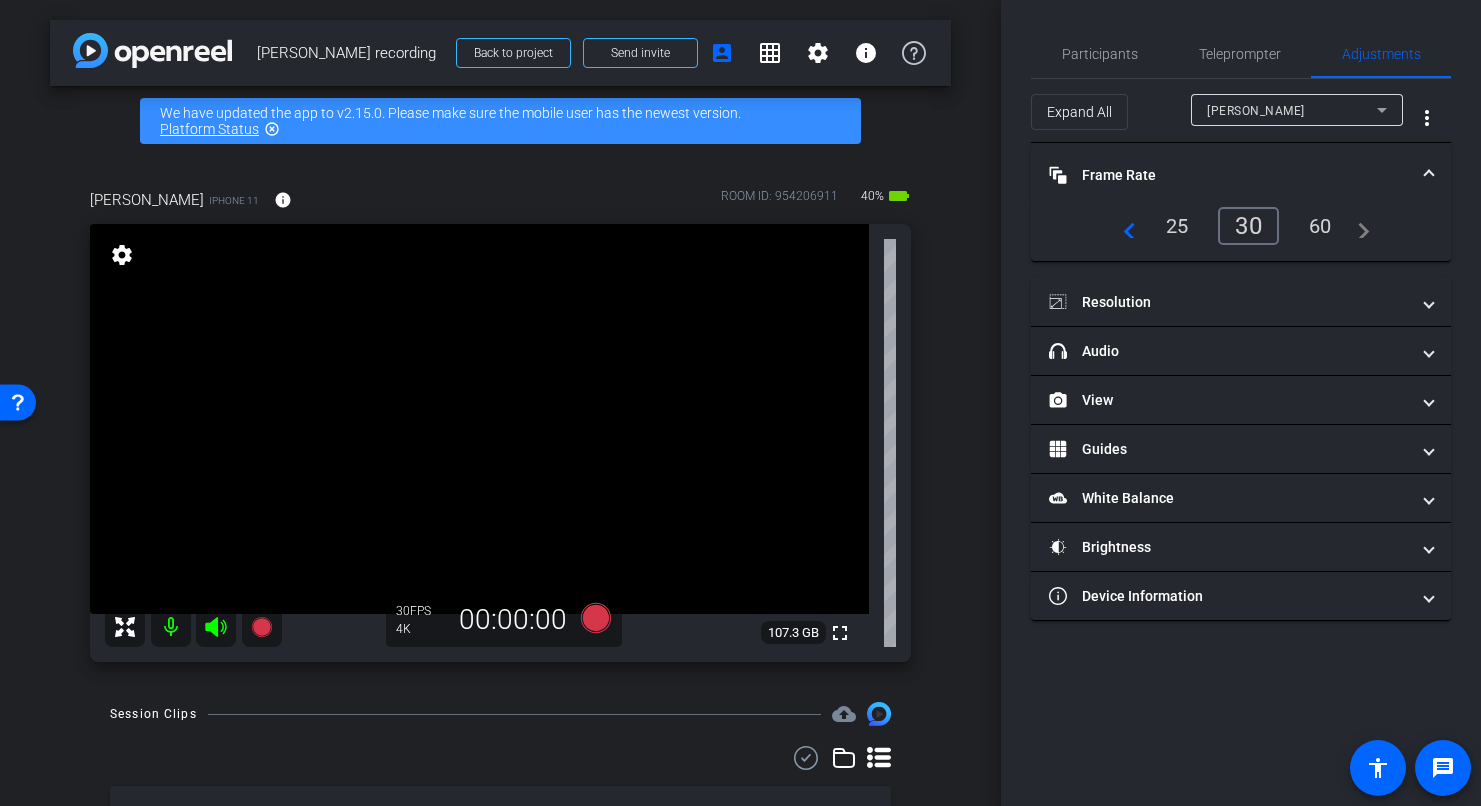 click on "60" at bounding box center [1320, 226] 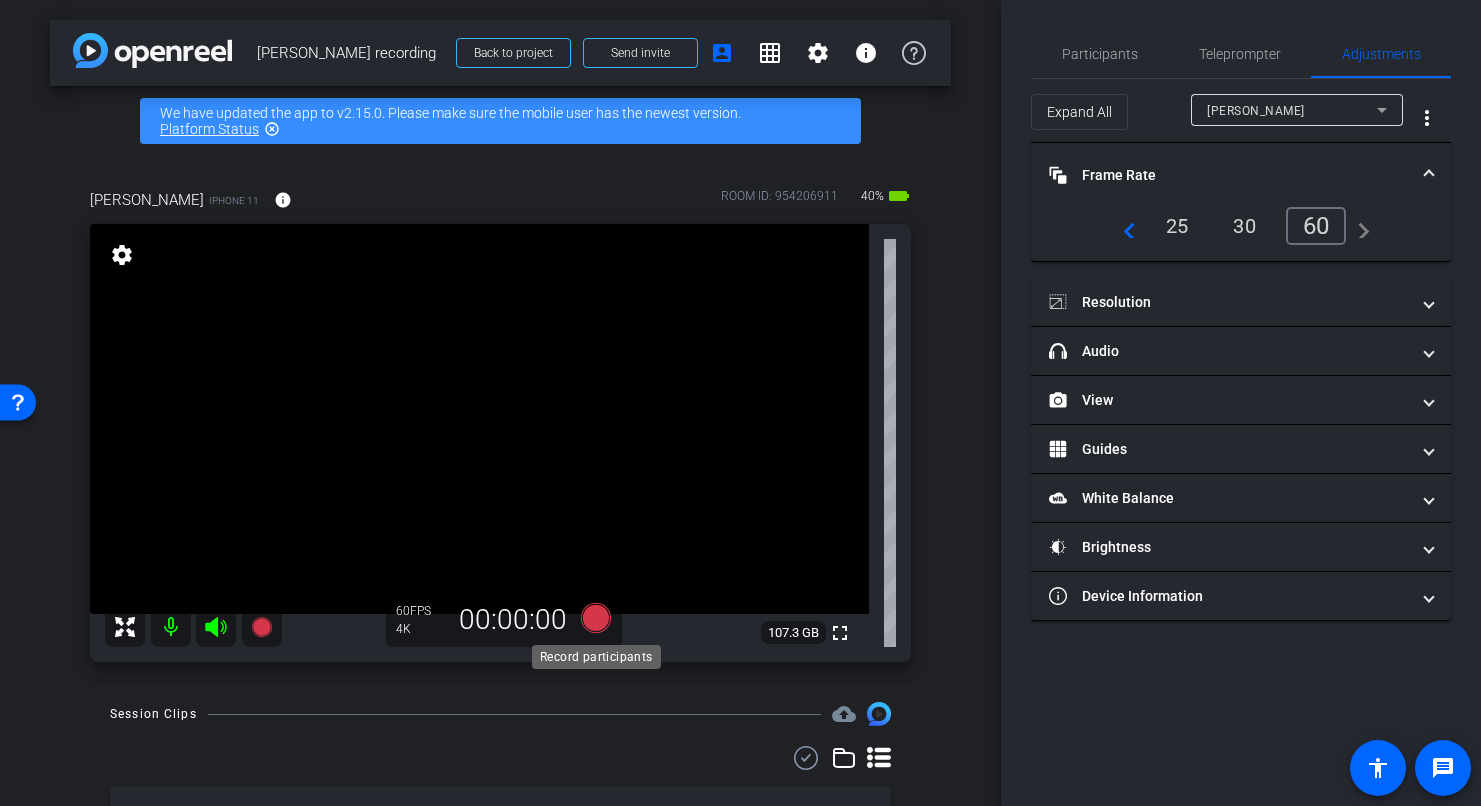 click 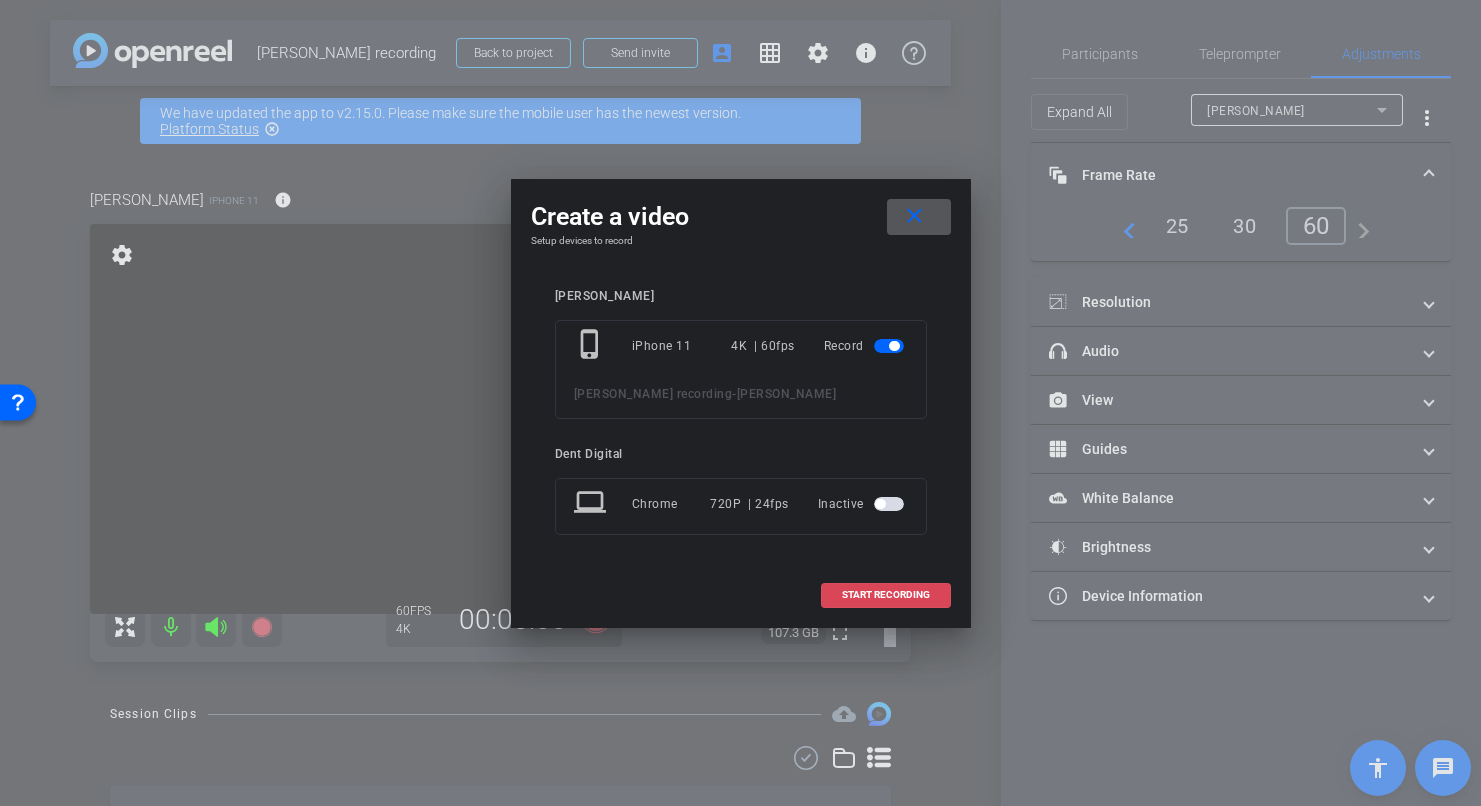 click on "START RECORDING" at bounding box center [886, 595] 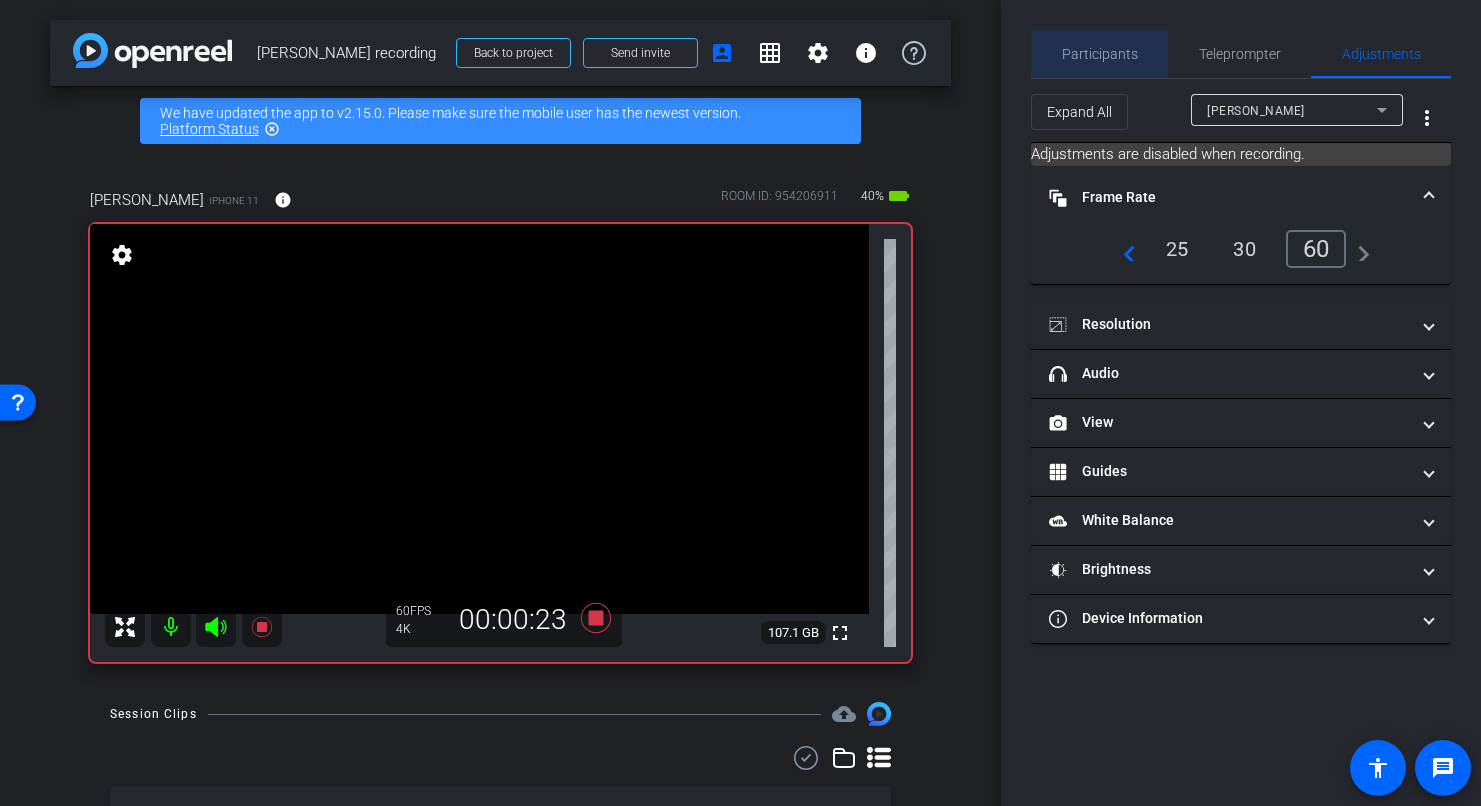 click on "Participants" at bounding box center [1100, 54] 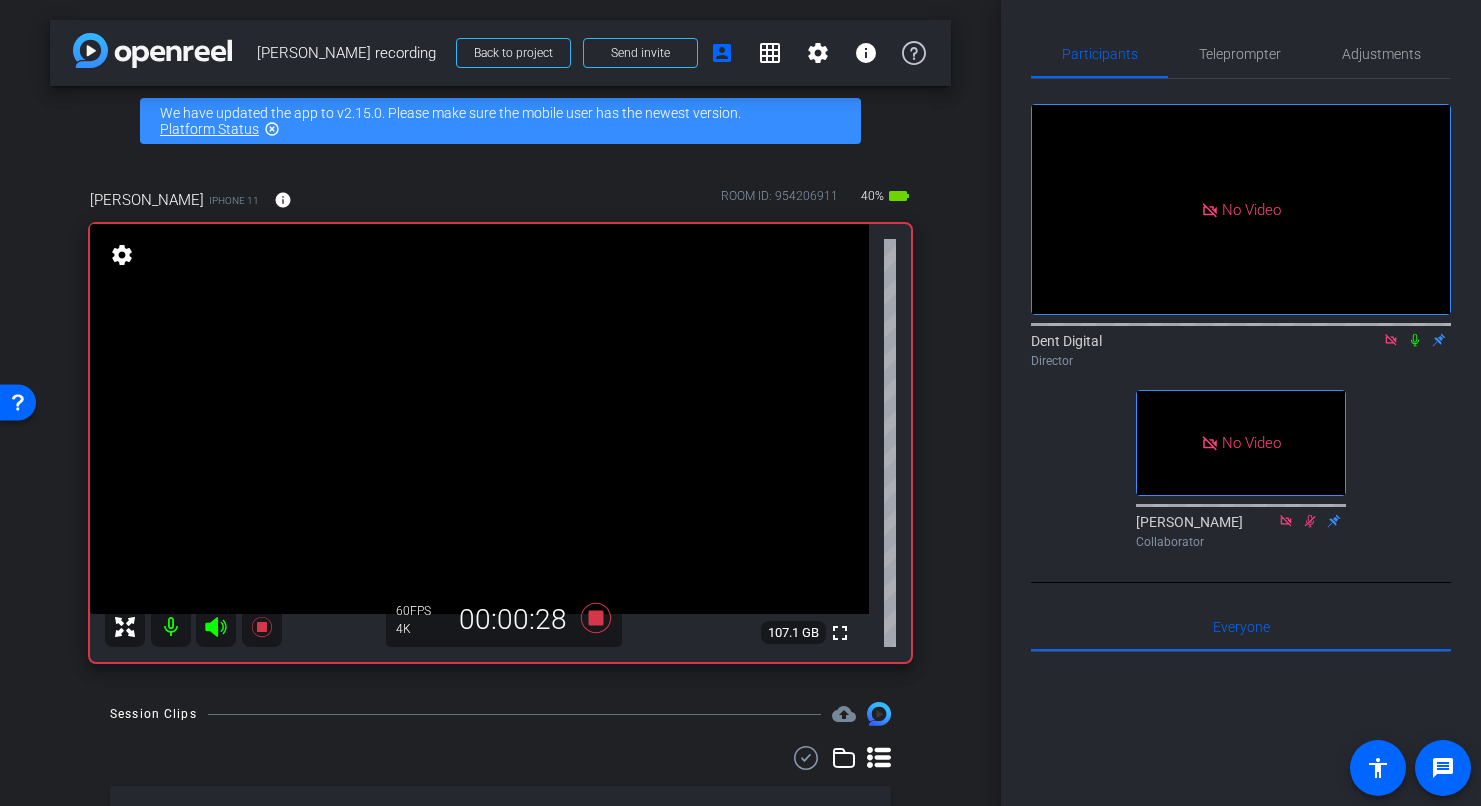 click 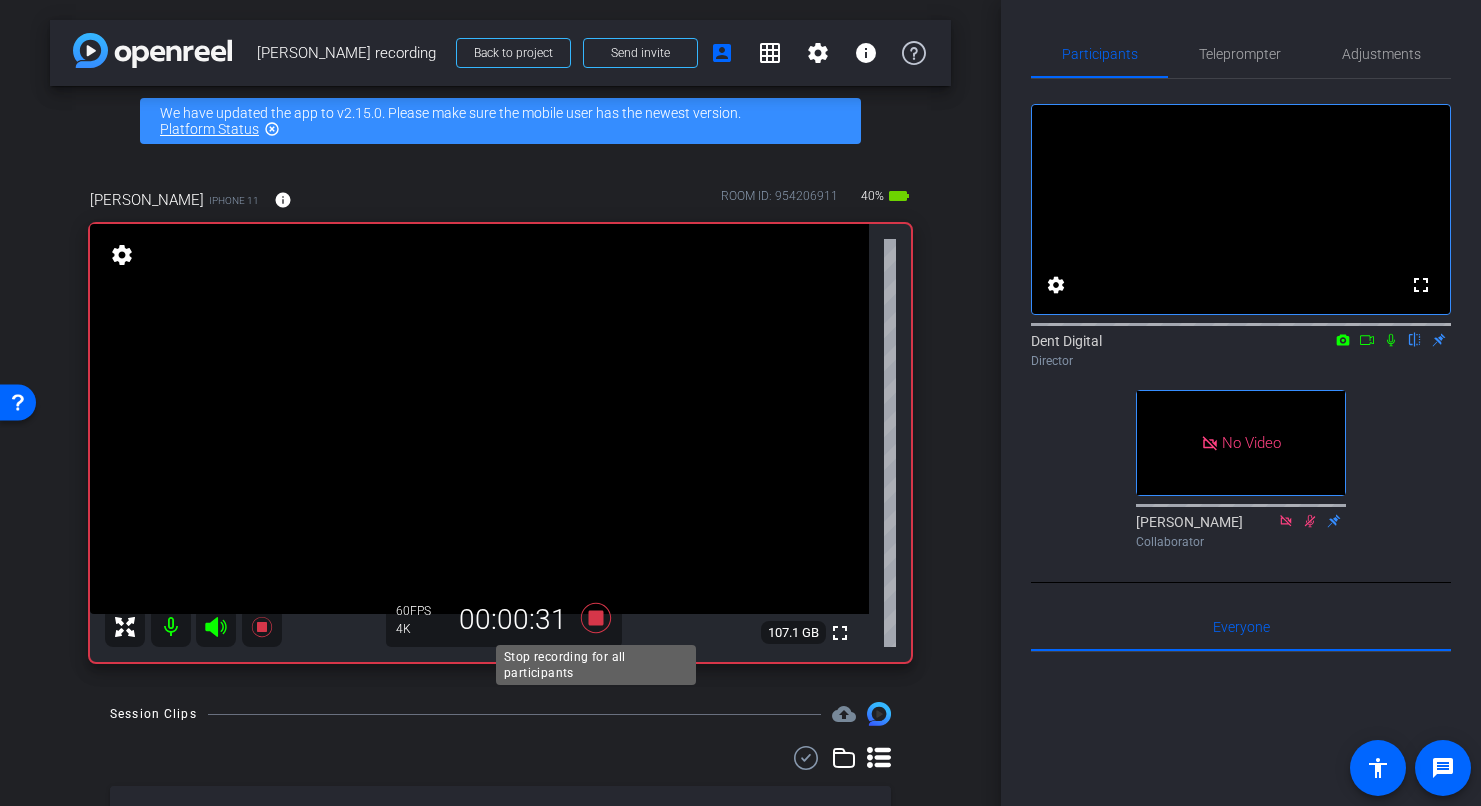 click 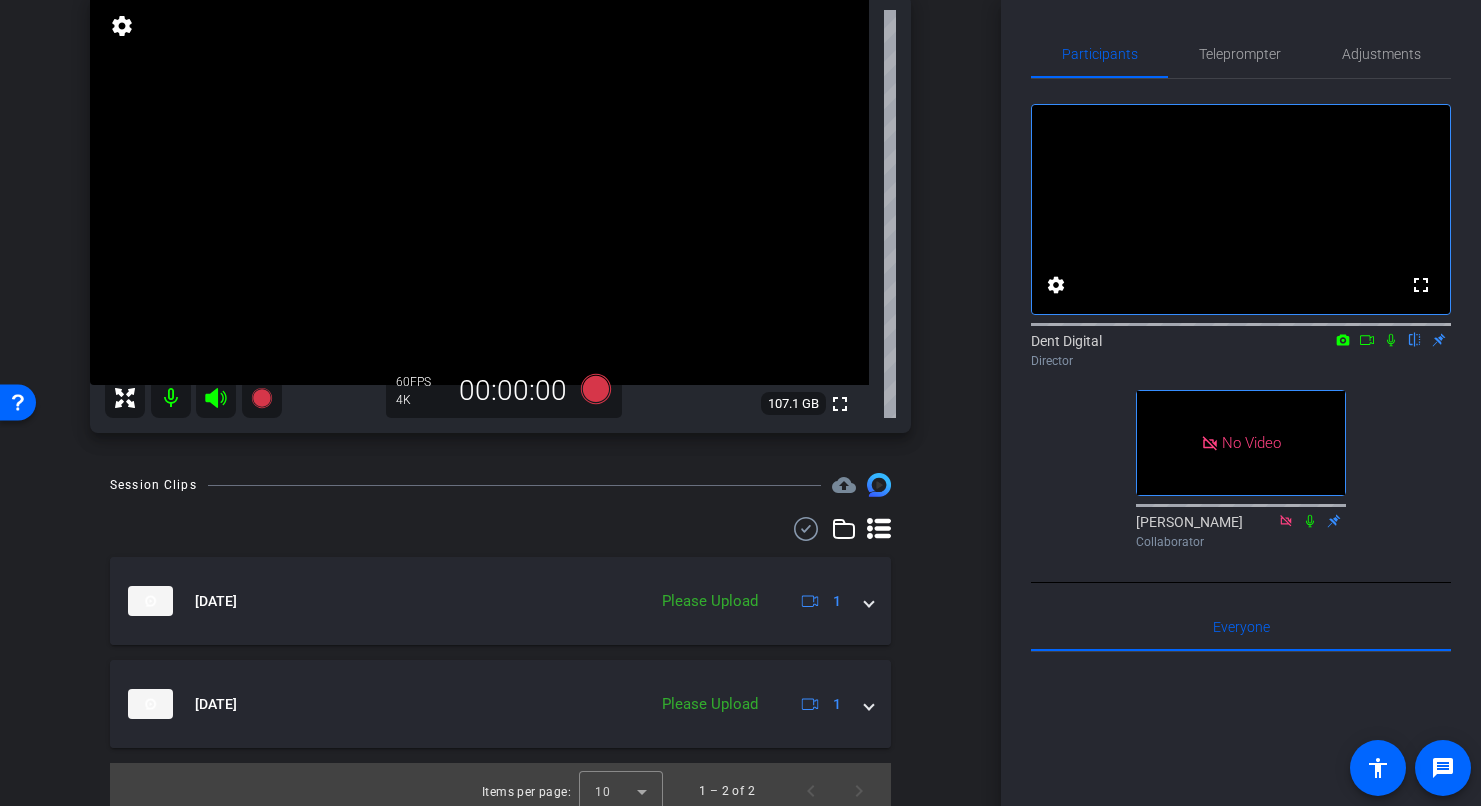 scroll, scrollTop: 242, scrollLeft: 0, axis: vertical 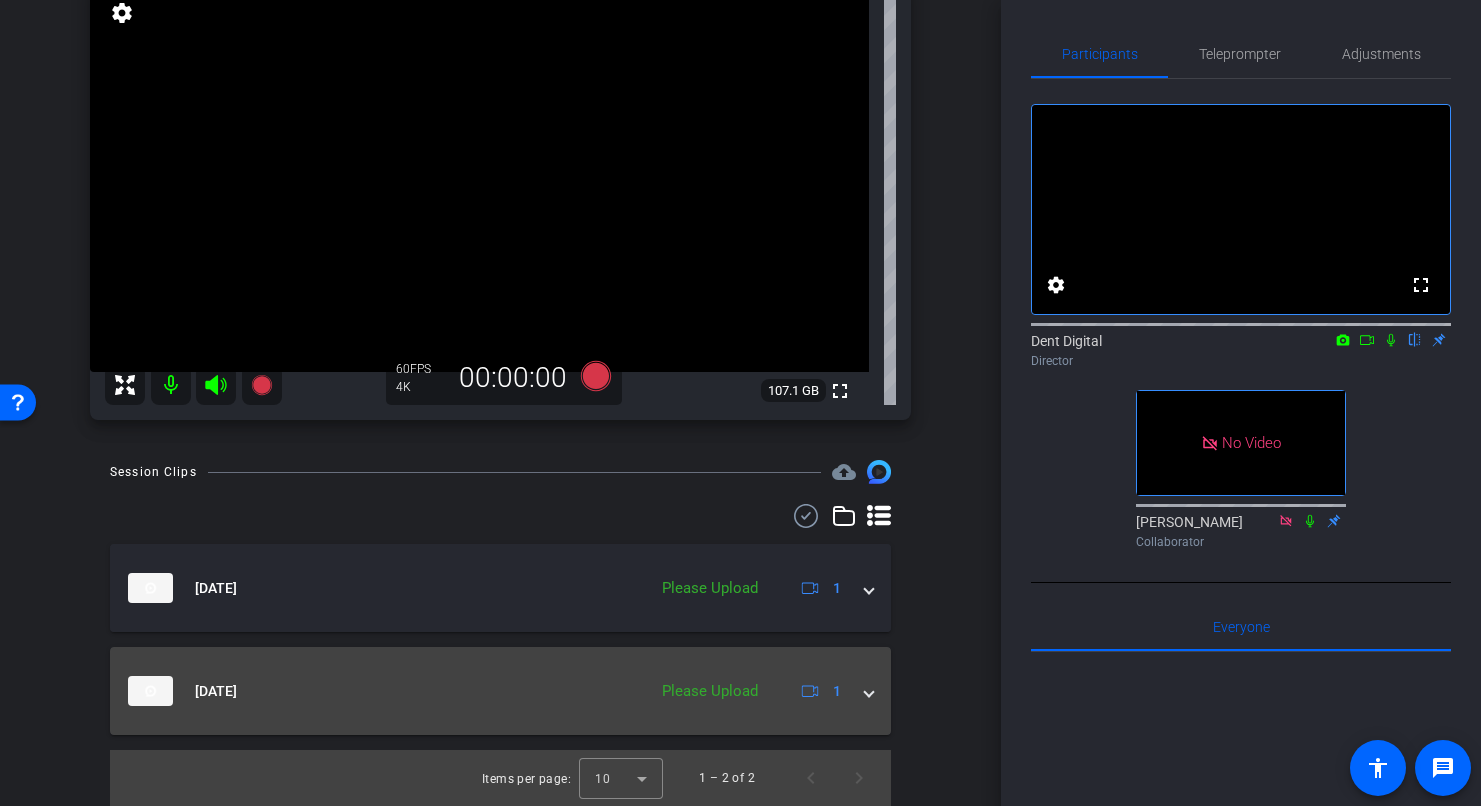 click at bounding box center (869, 691) 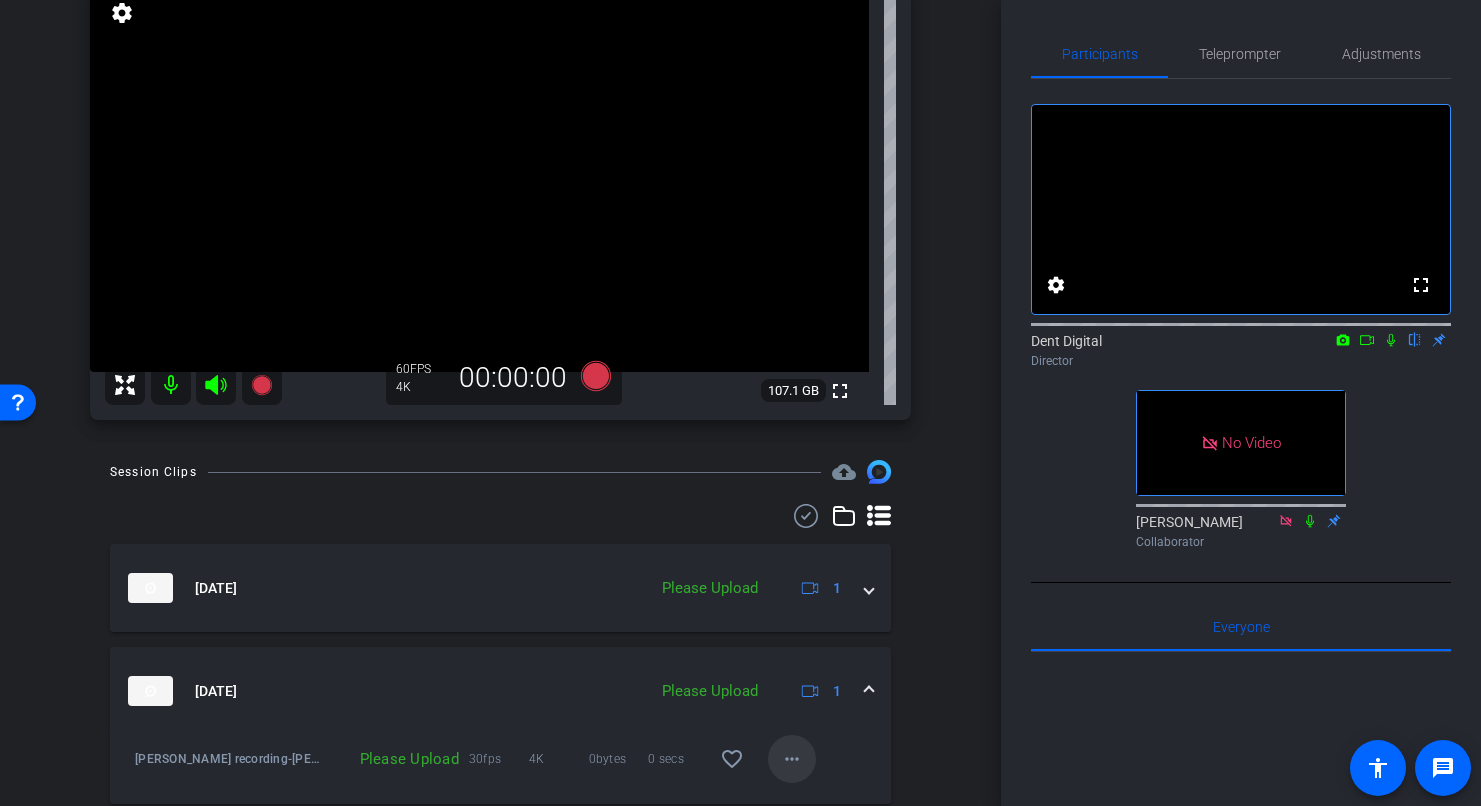 click on "more_horiz" at bounding box center (792, 759) 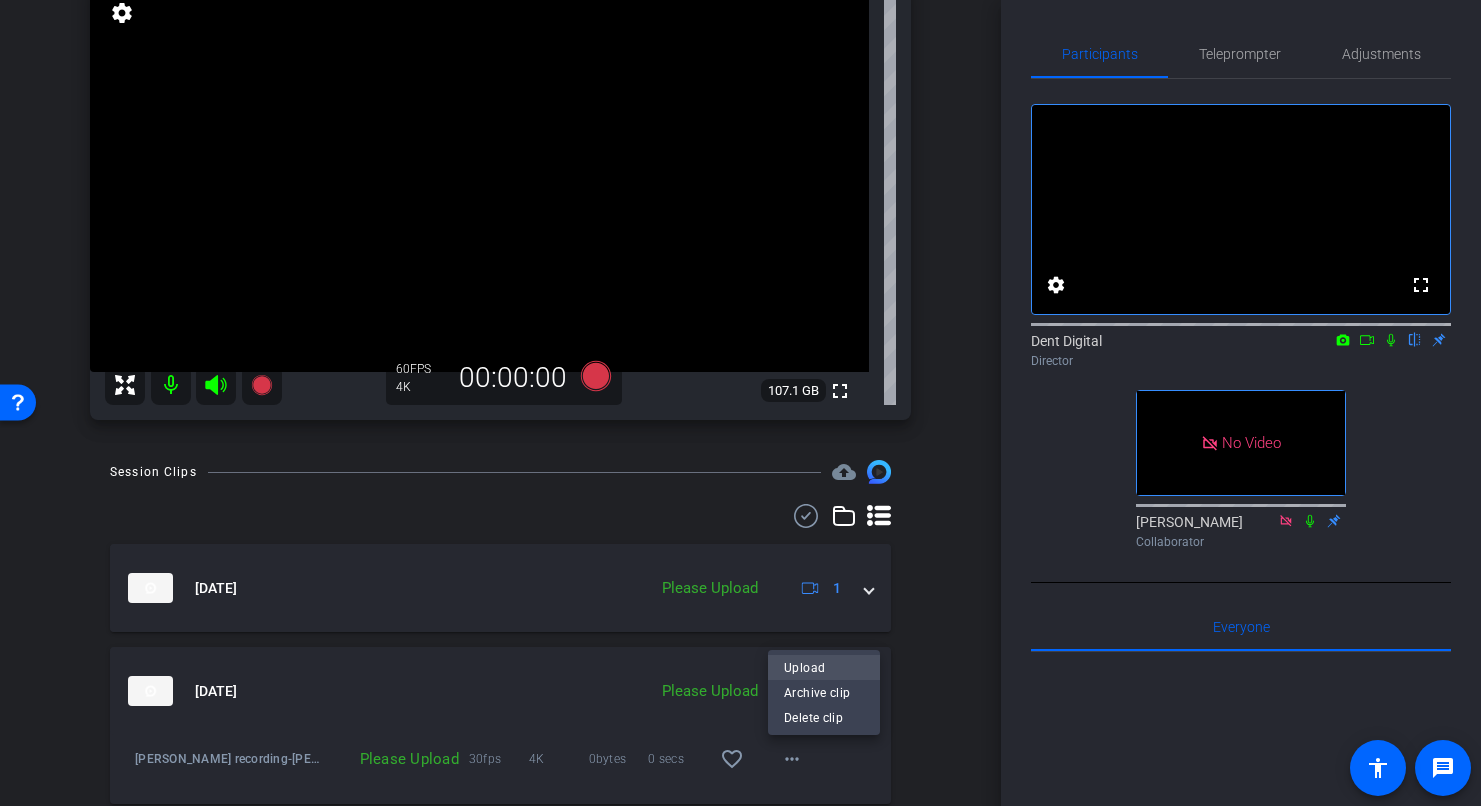 click on "Upload" at bounding box center [824, 668] 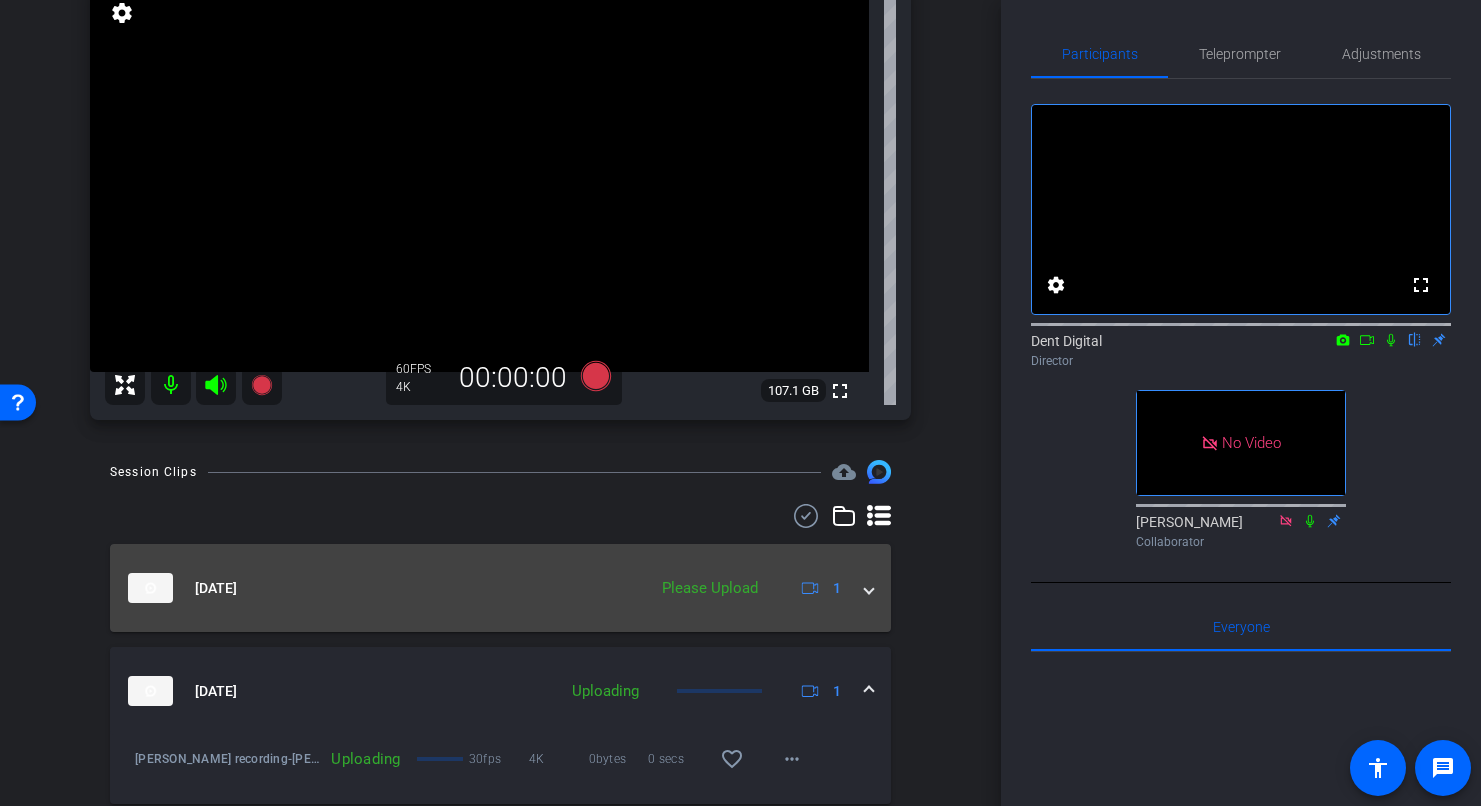click at bounding box center [869, 588] 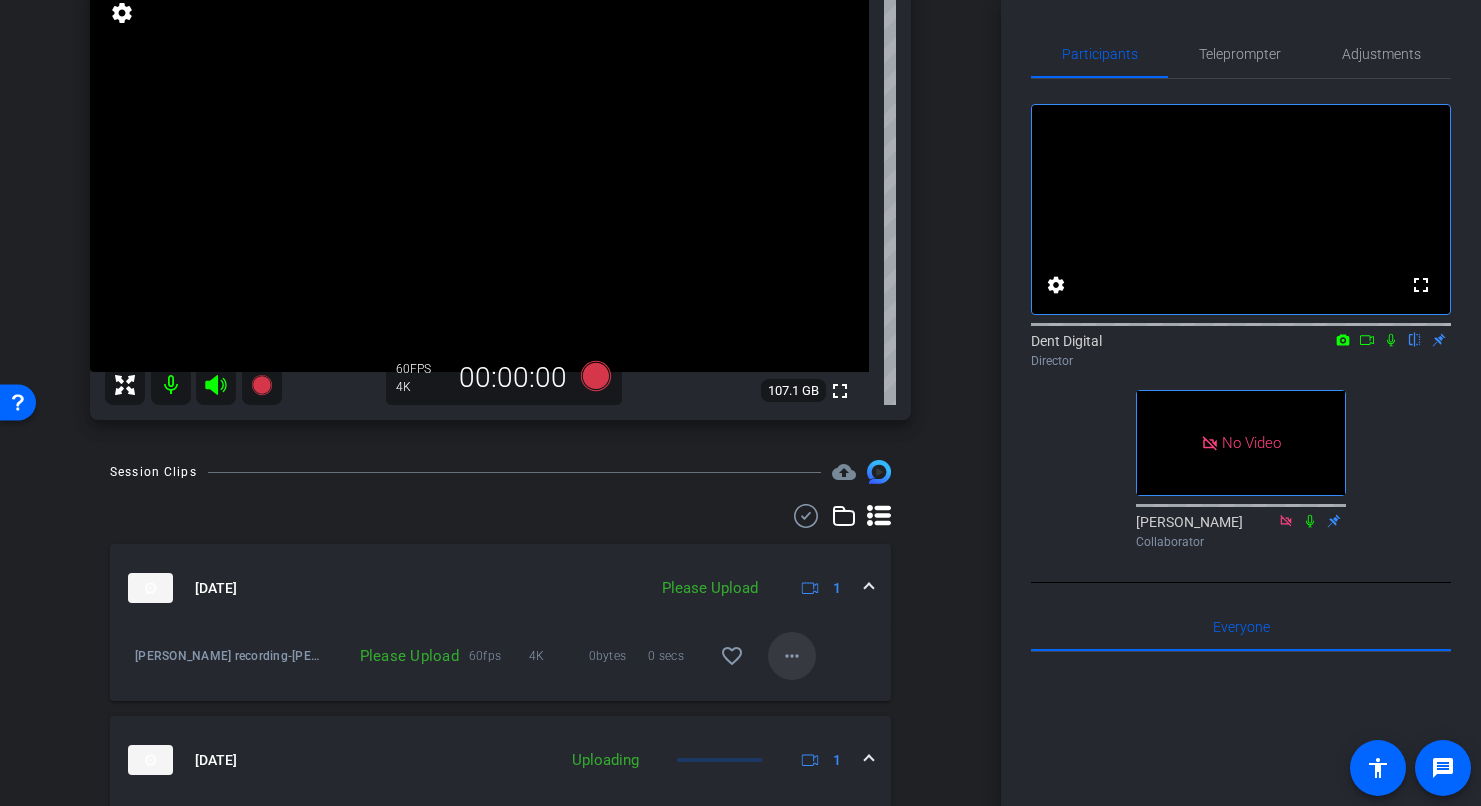click on "more_horiz" at bounding box center [792, 656] 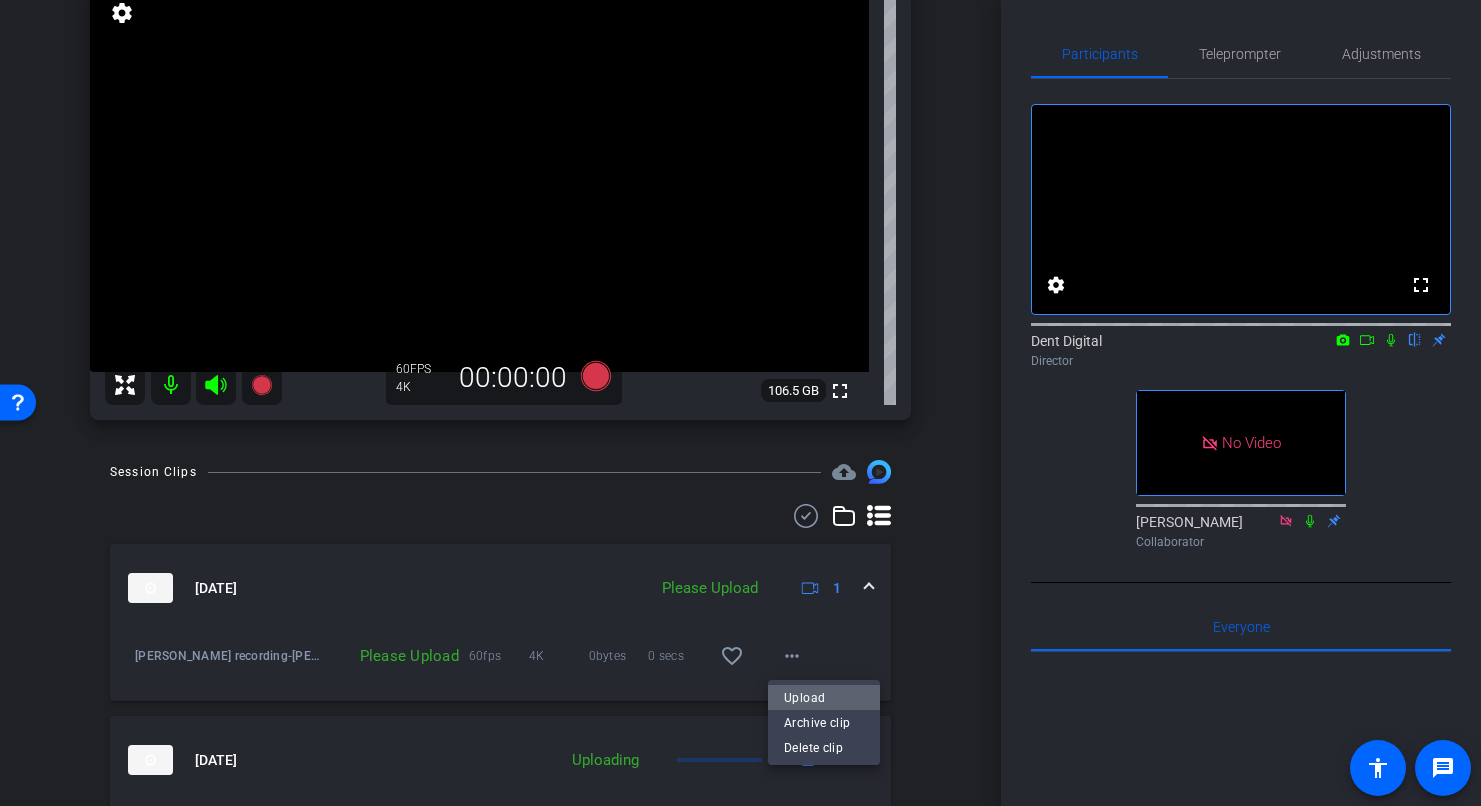 click on "Upload" at bounding box center (824, 698) 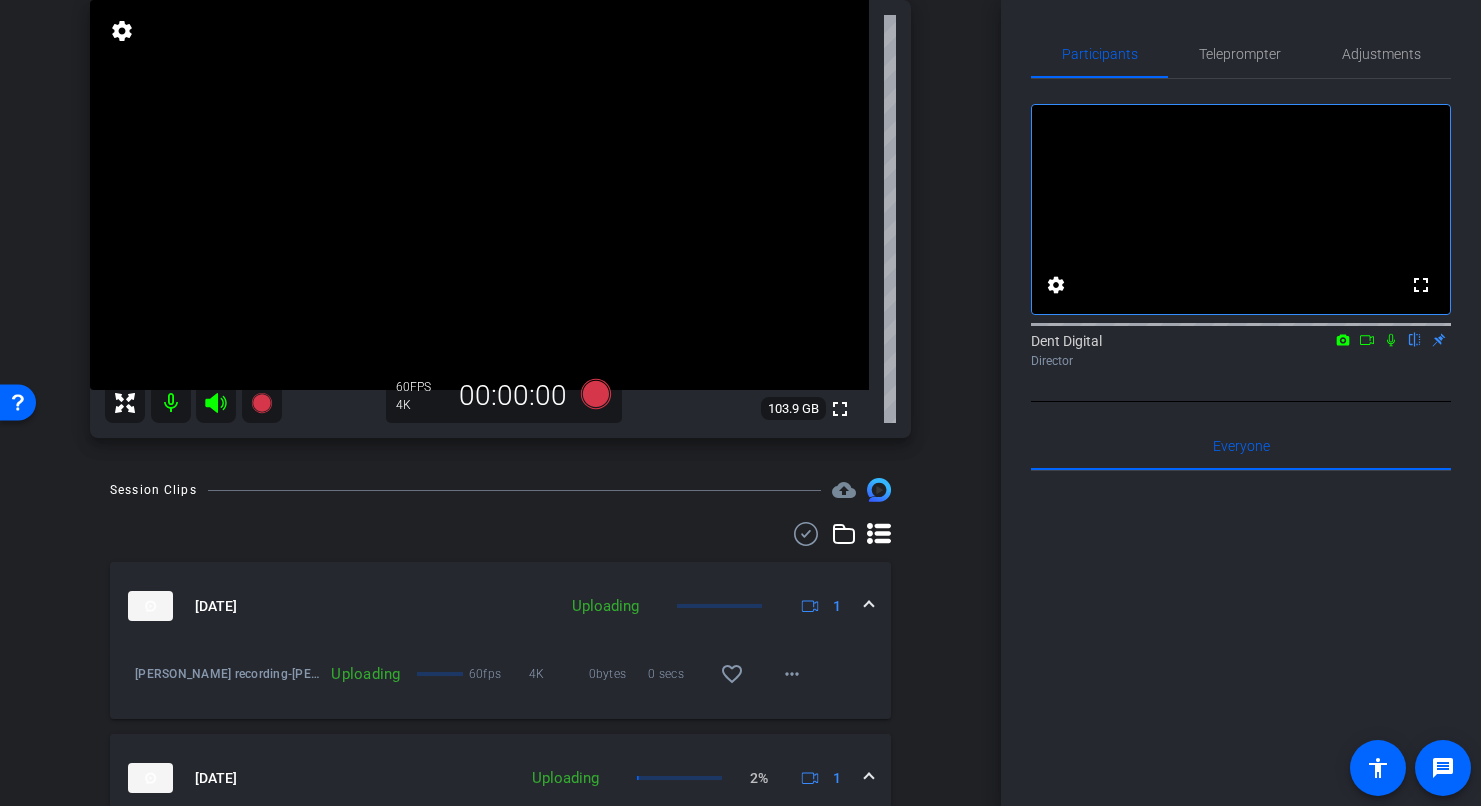 scroll, scrollTop: 208, scrollLeft: 0, axis: vertical 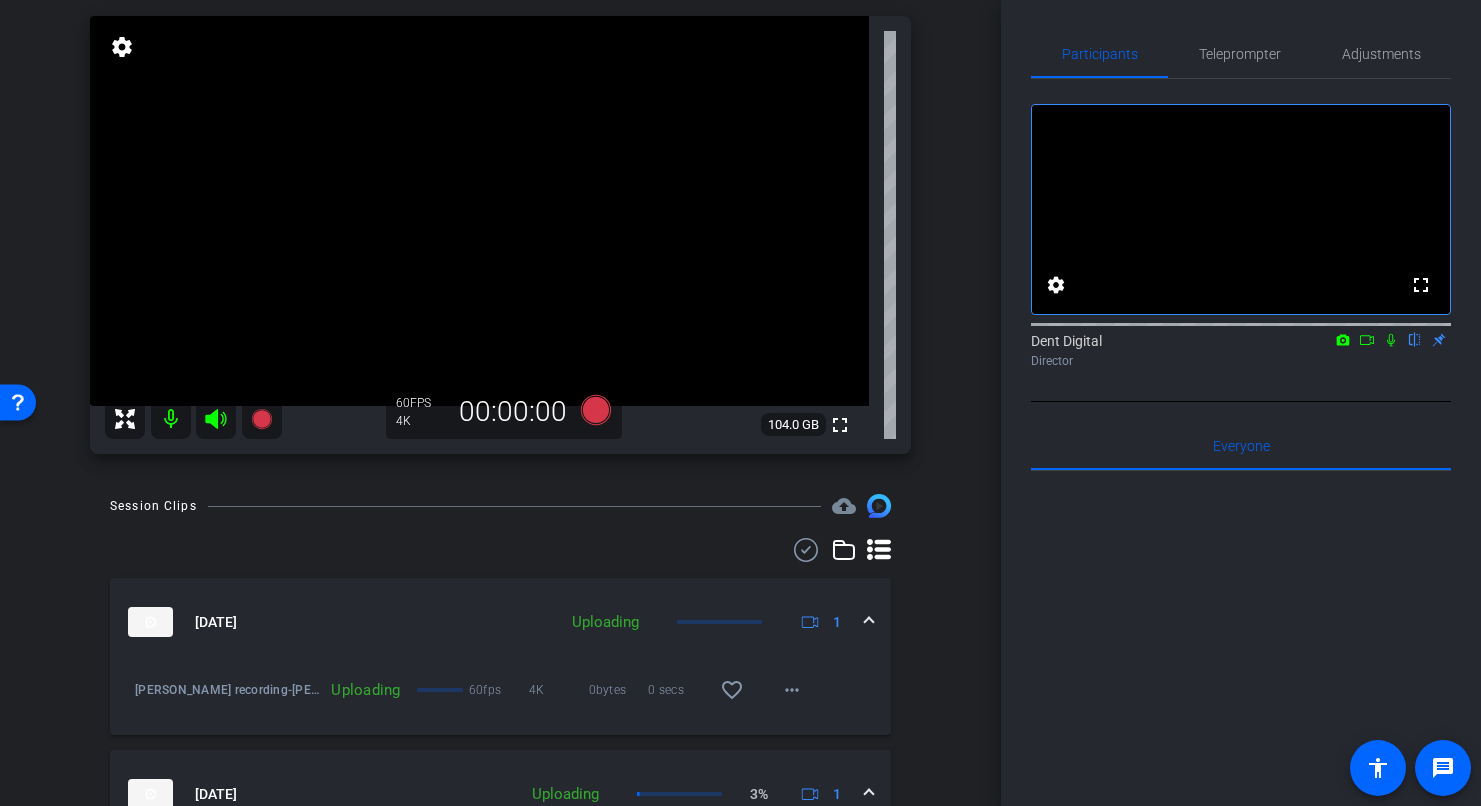 click 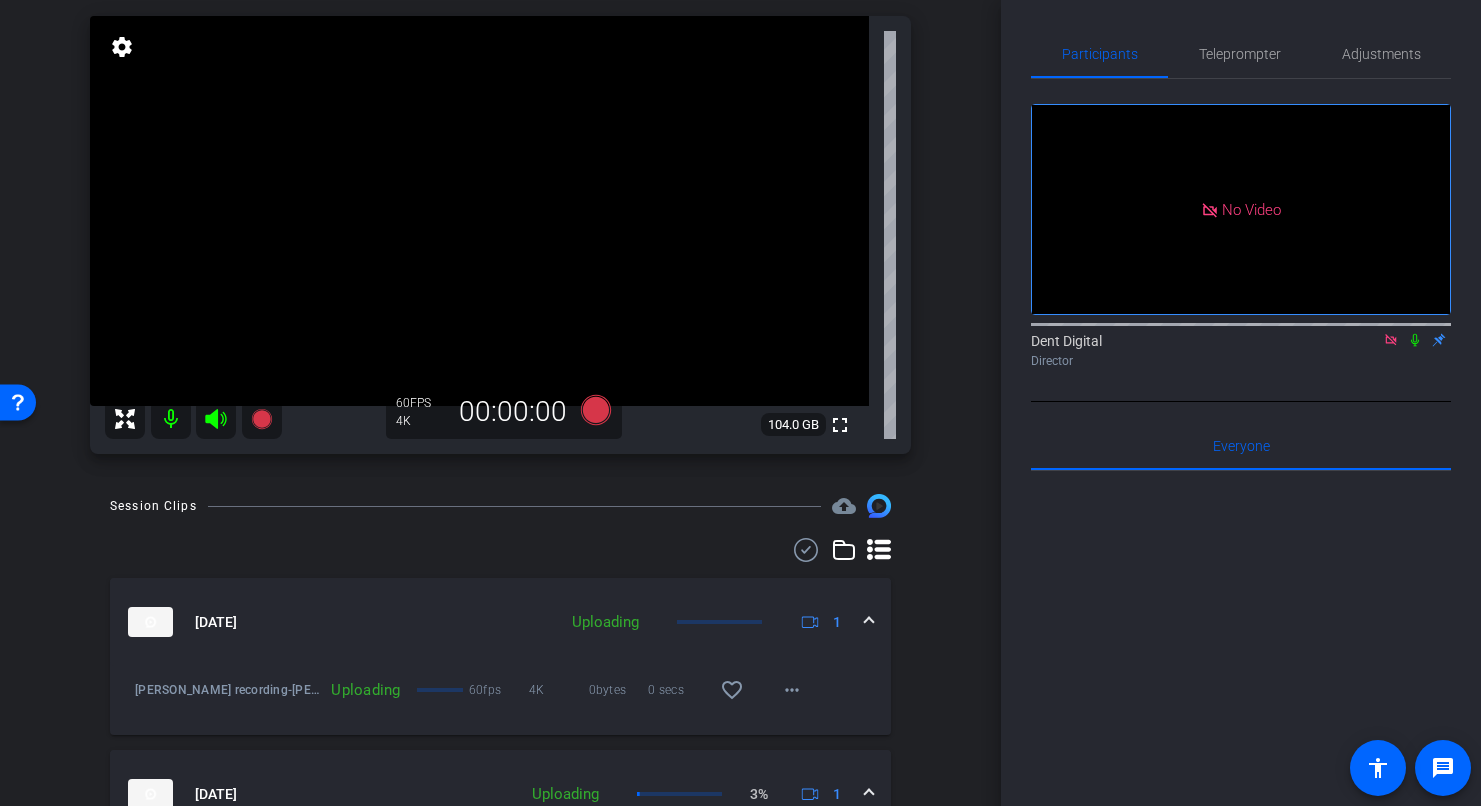 click 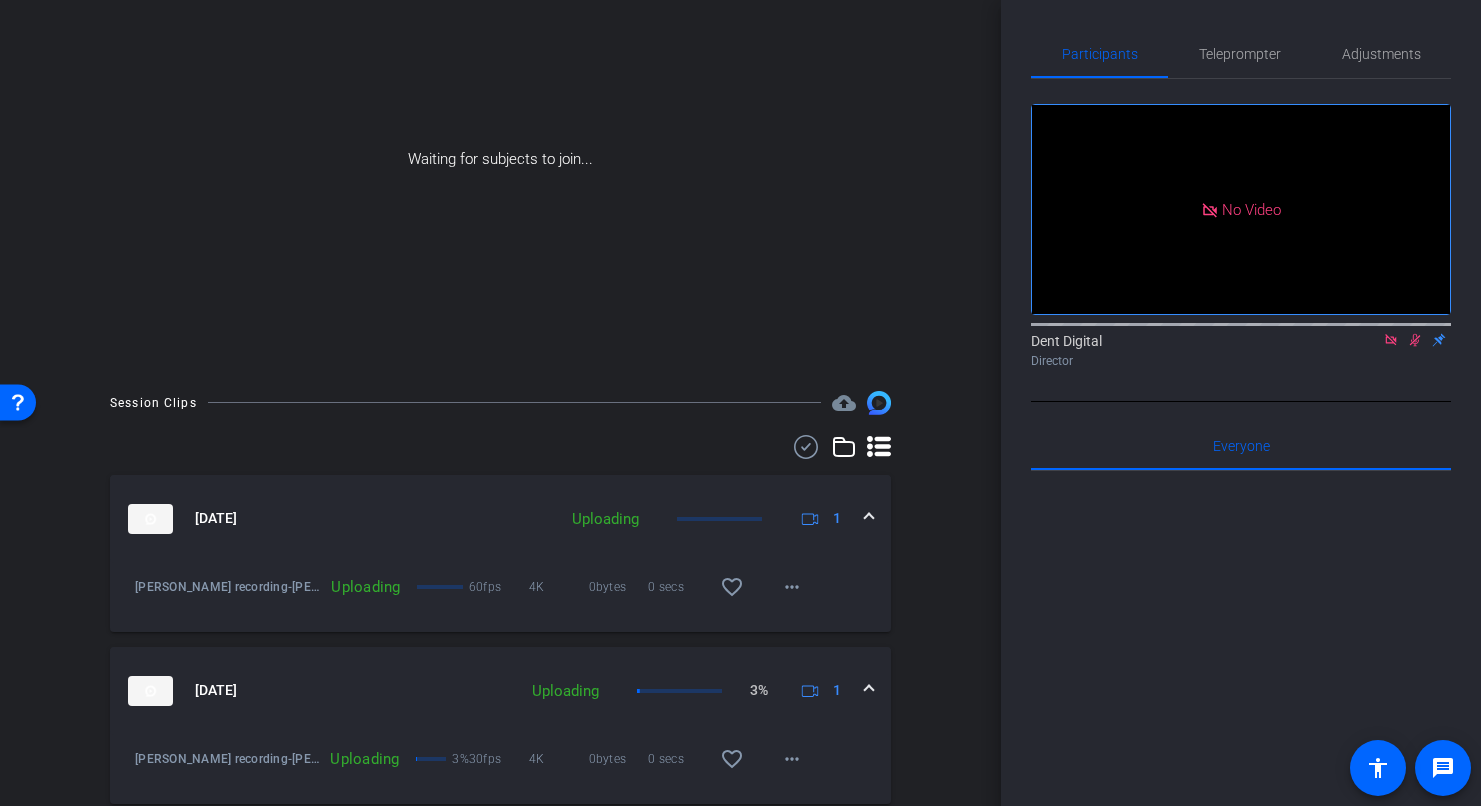 scroll, scrollTop: 105, scrollLeft: 0, axis: vertical 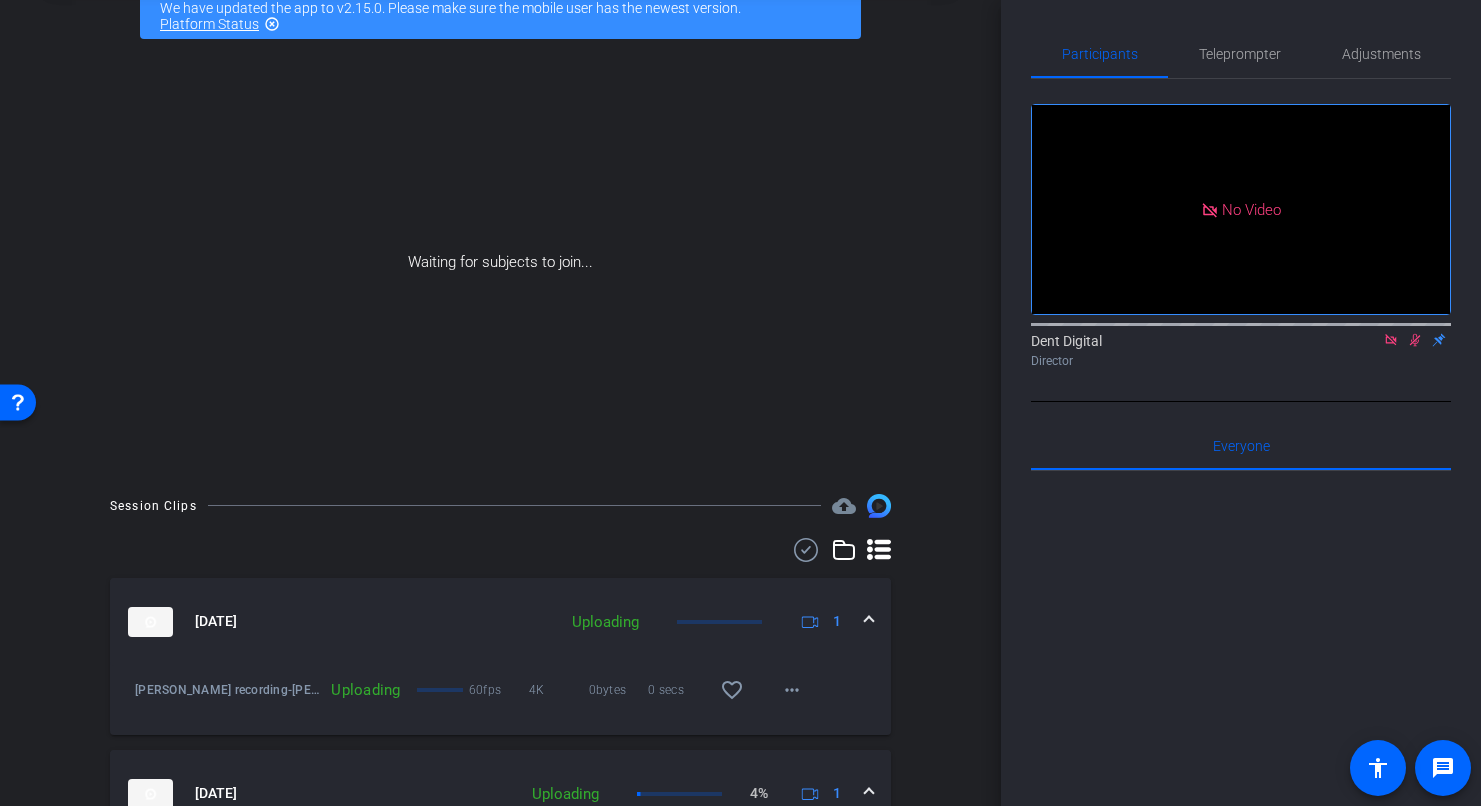 click on "No Video  Dent Digital
Director" 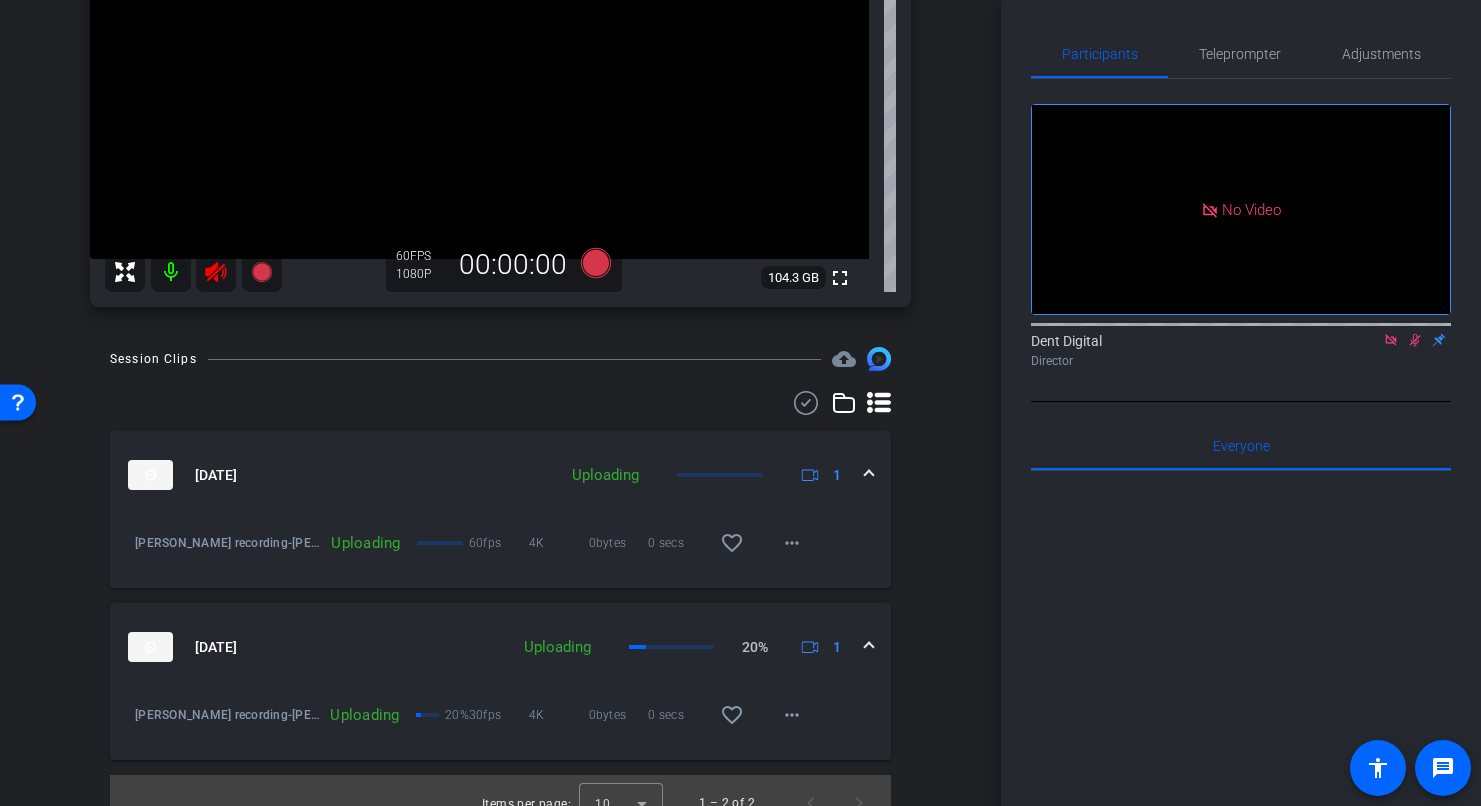 scroll, scrollTop: 380, scrollLeft: 0, axis: vertical 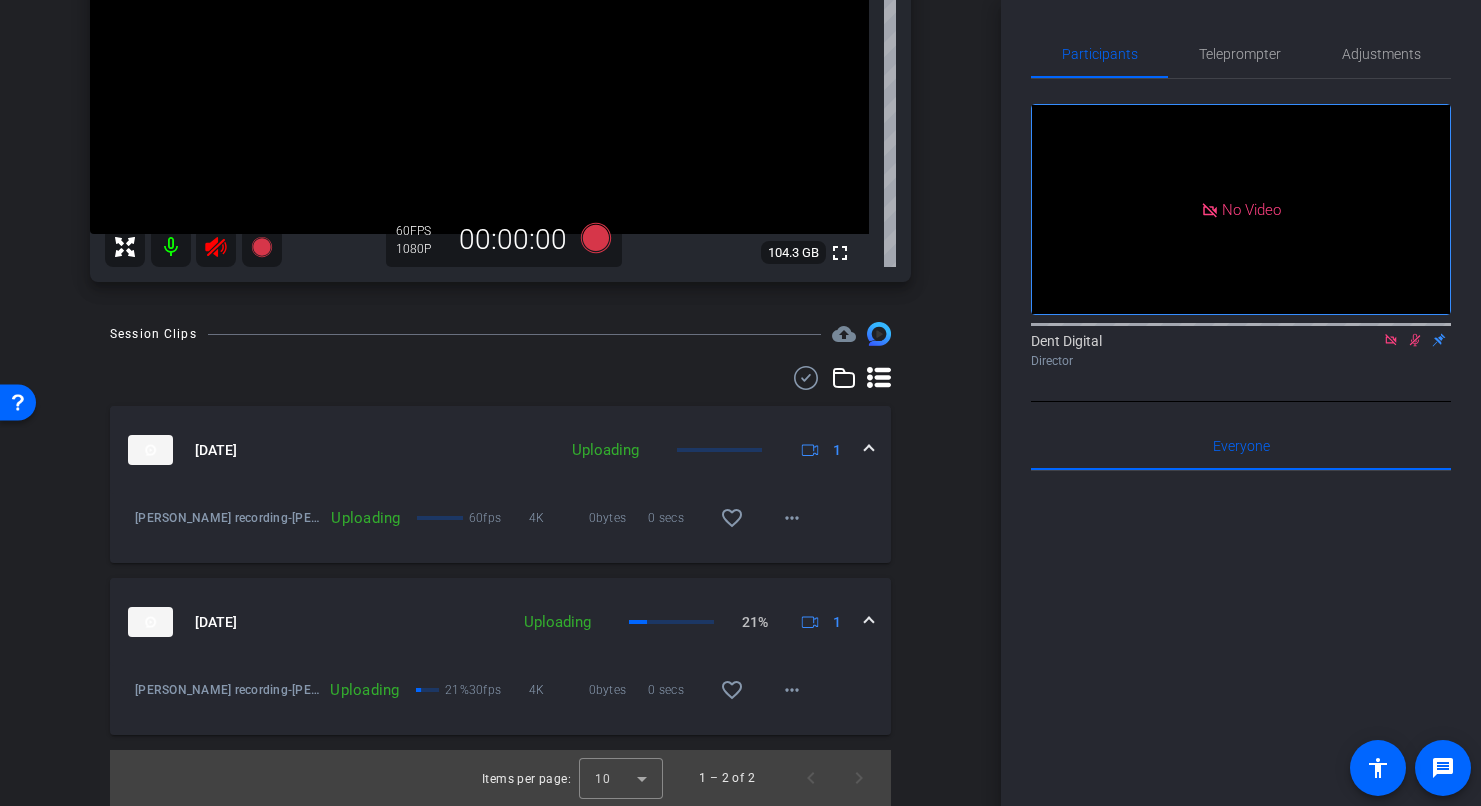 click at bounding box center [171, 247] 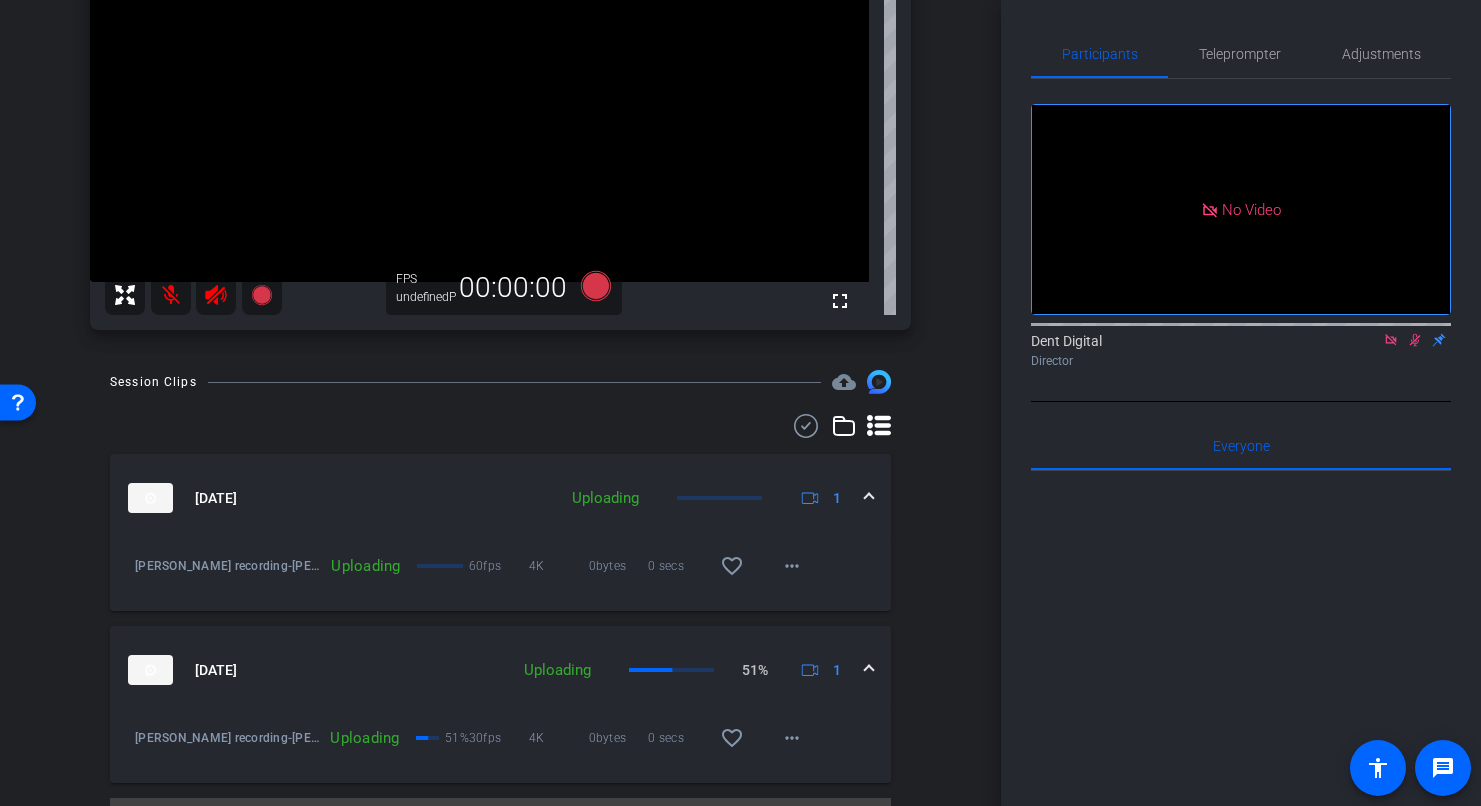 scroll, scrollTop: 380, scrollLeft: 0, axis: vertical 